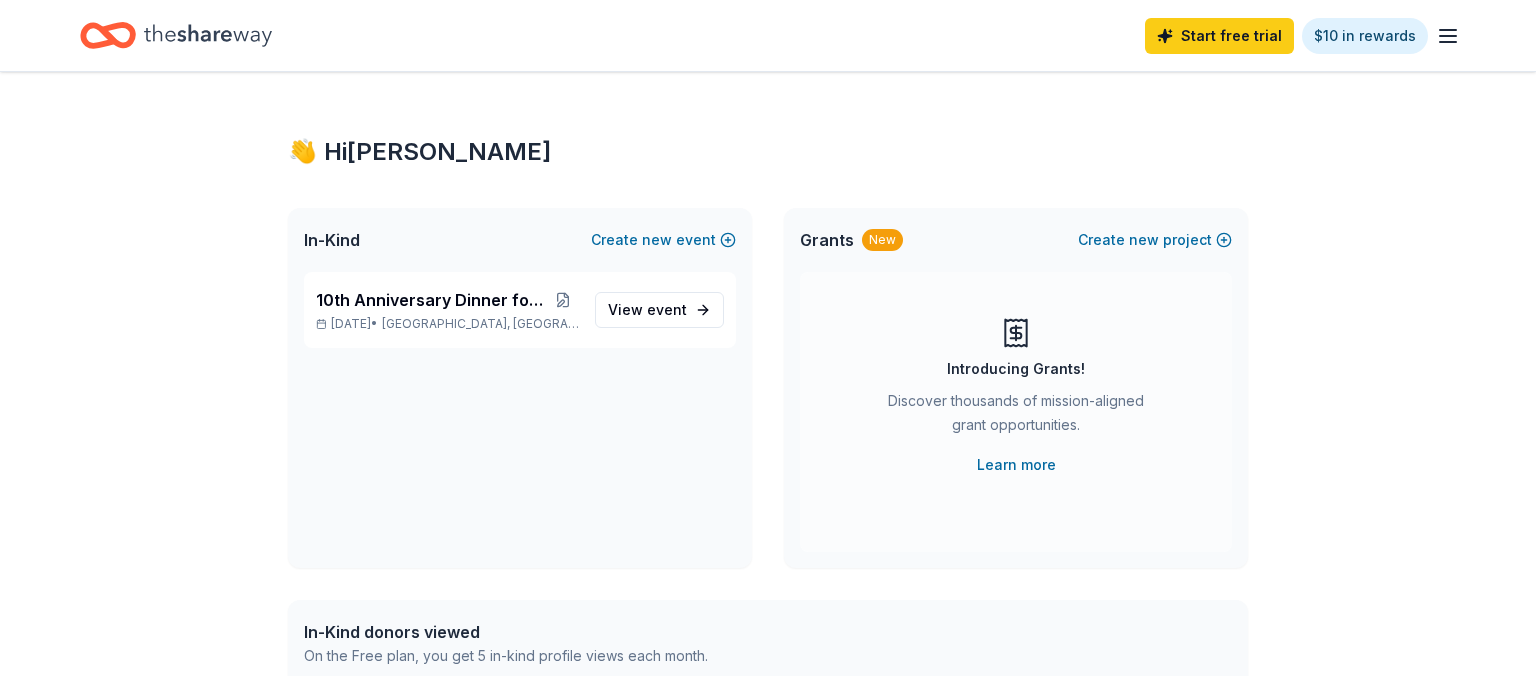 scroll, scrollTop: 105, scrollLeft: 0, axis: vertical 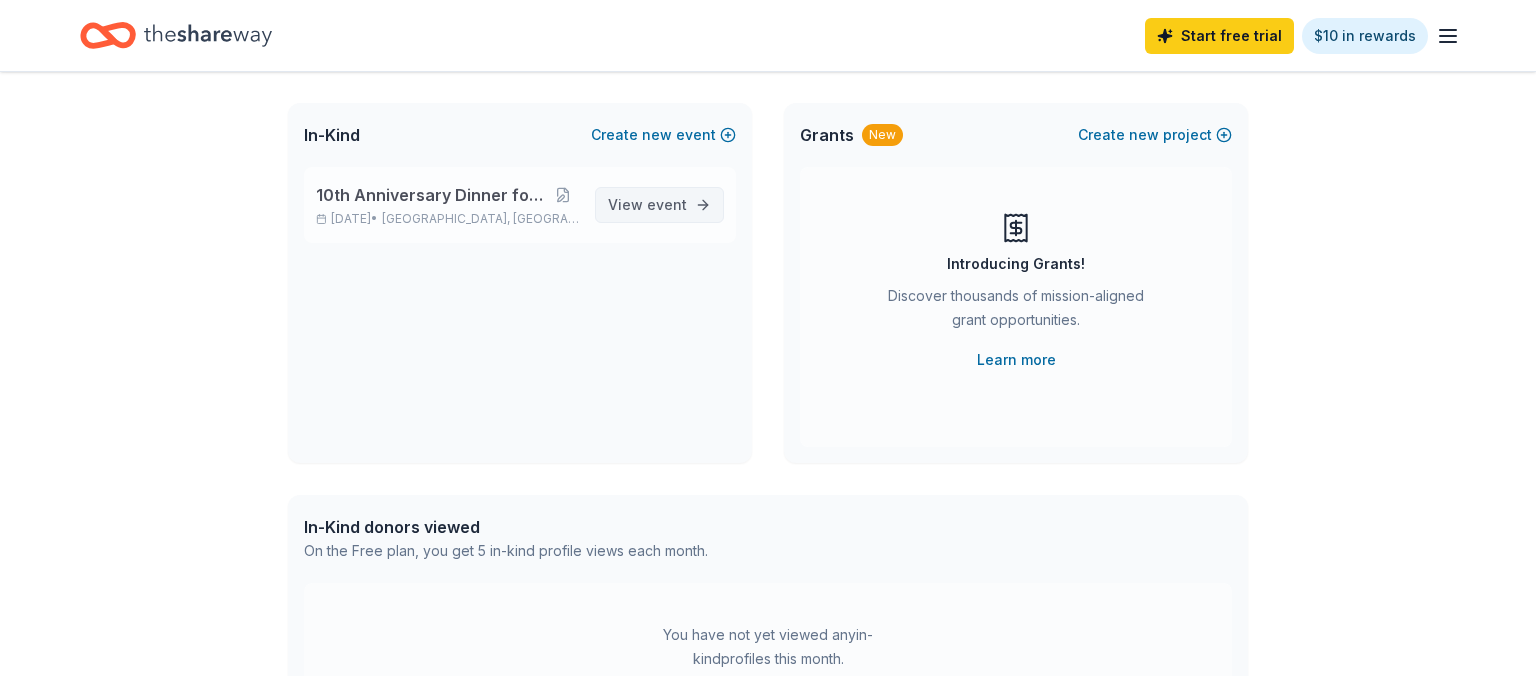 click on "View   event" at bounding box center [659, 205] 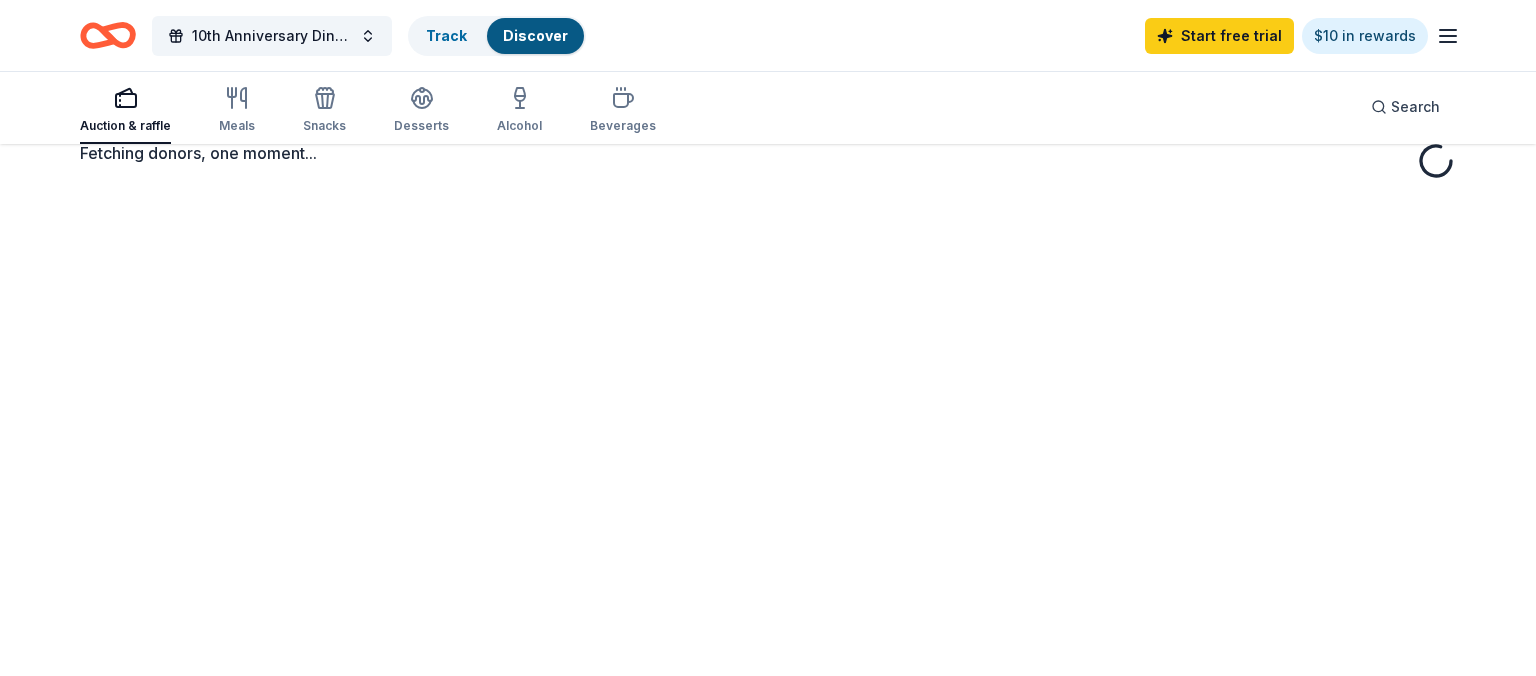 scroll, scrollTop: 0, scrollLeft: 0, axis: both 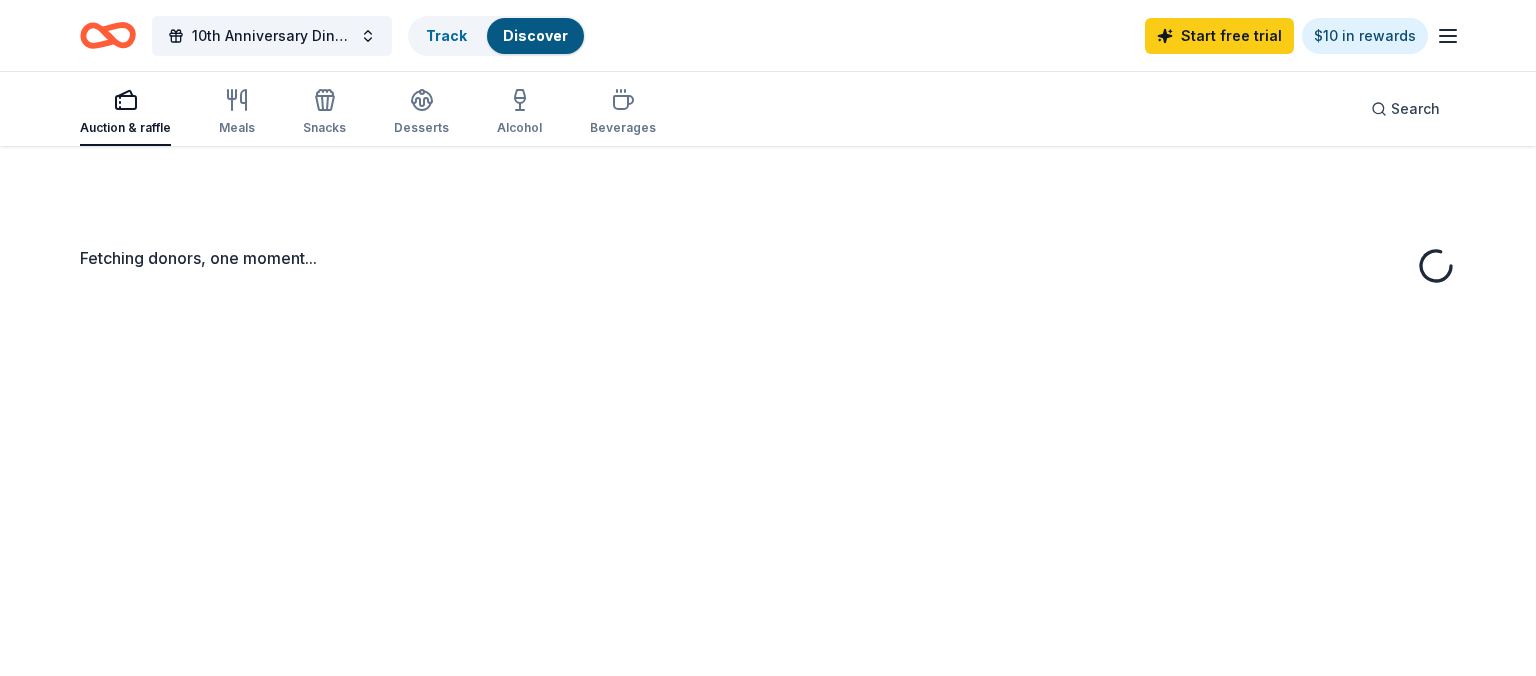 click on "Fetching donors, one moment..." at bounding box center (768, 484) 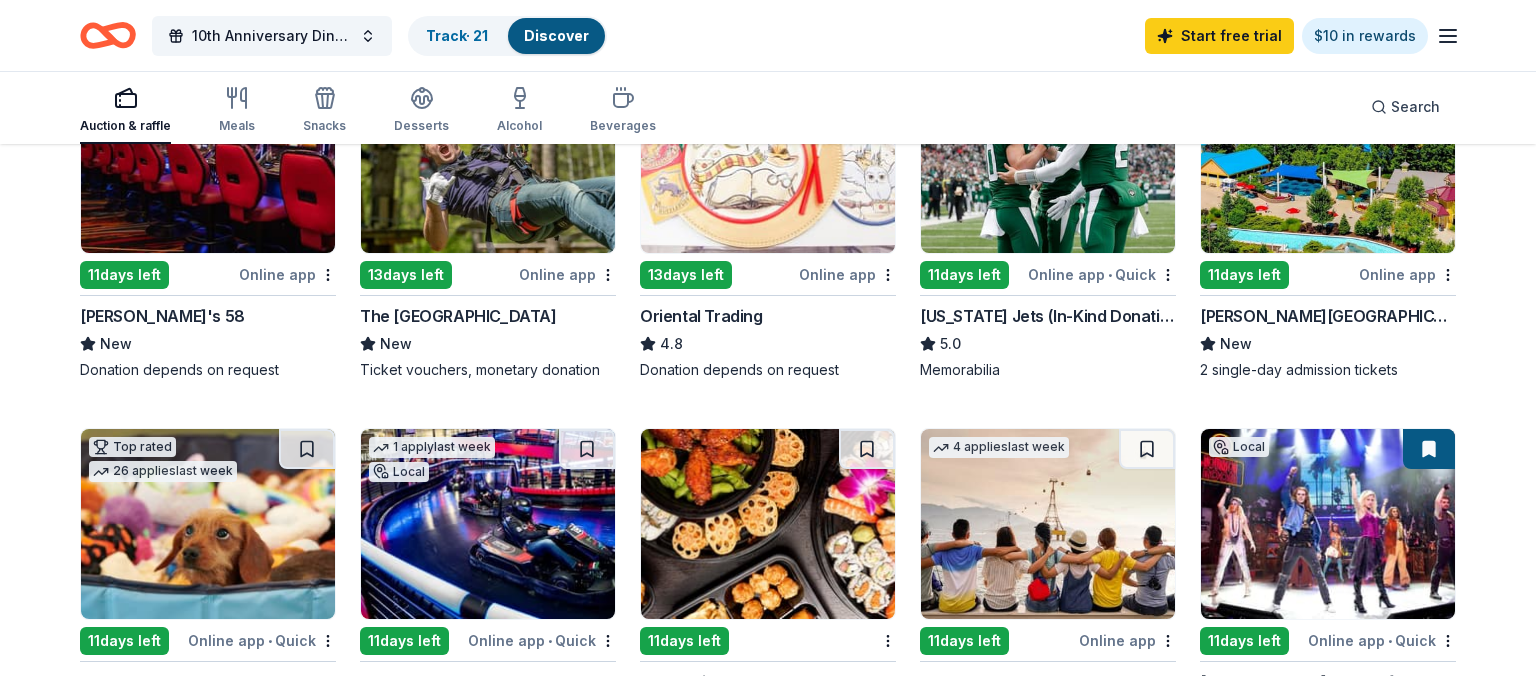 scroll, scrollTop: 0, scrollLeft: 0, axis: both 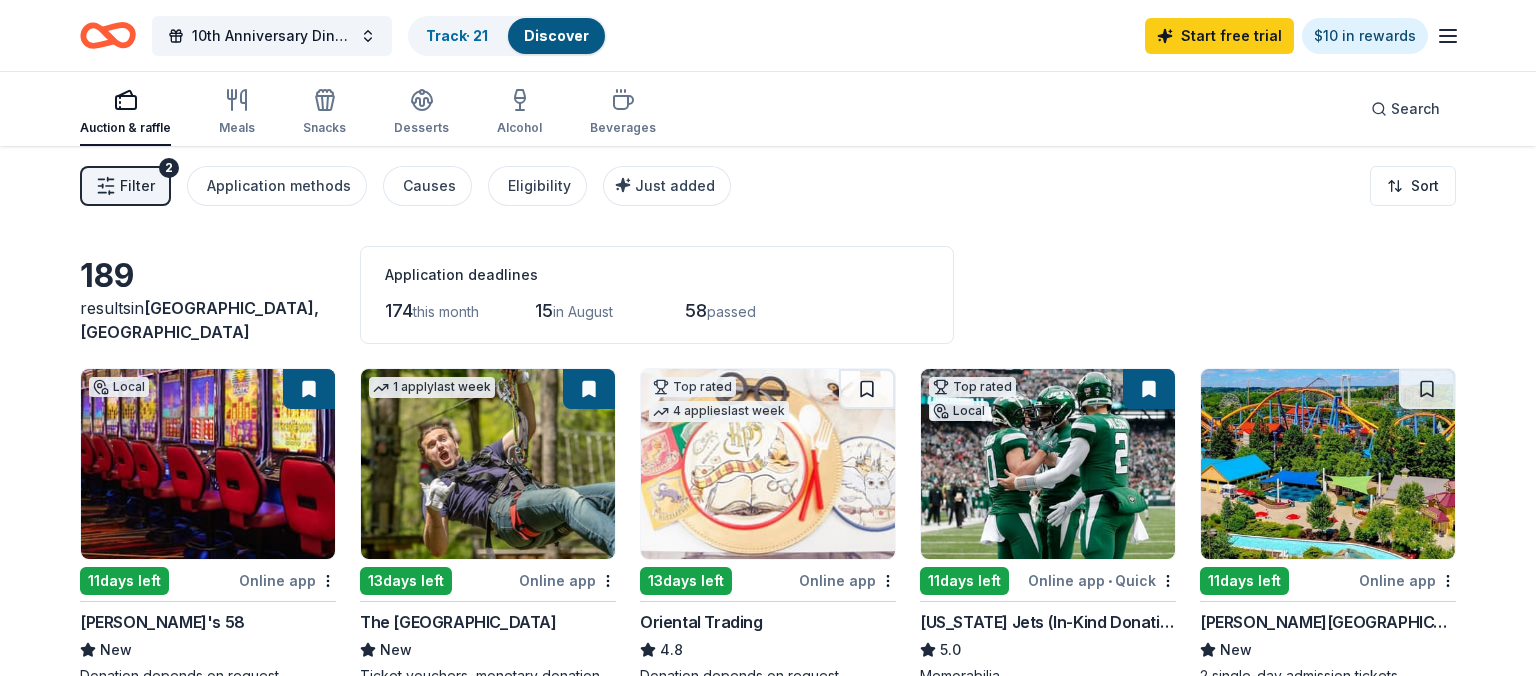 click on "in August" at bounding box center [583, 311] 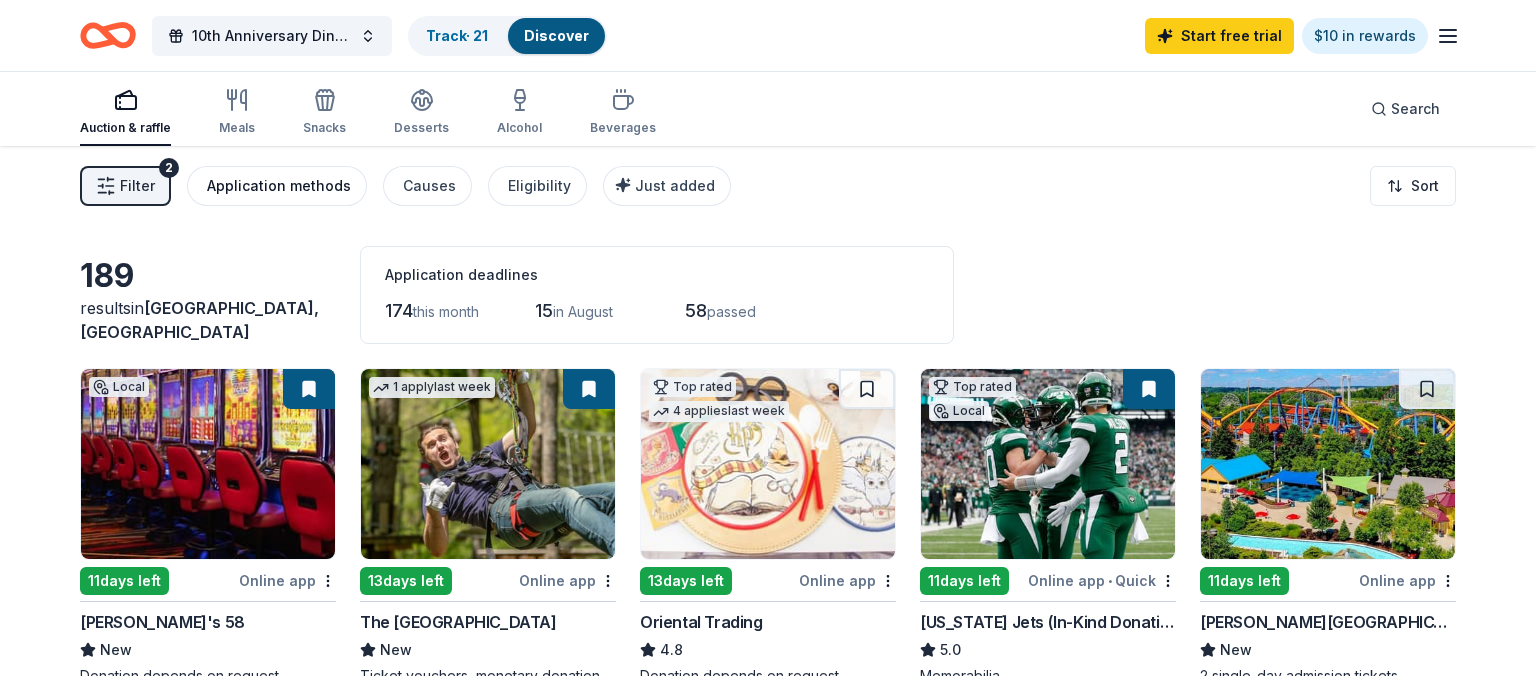 click on "Application methods" at bounding box center [279, 186] 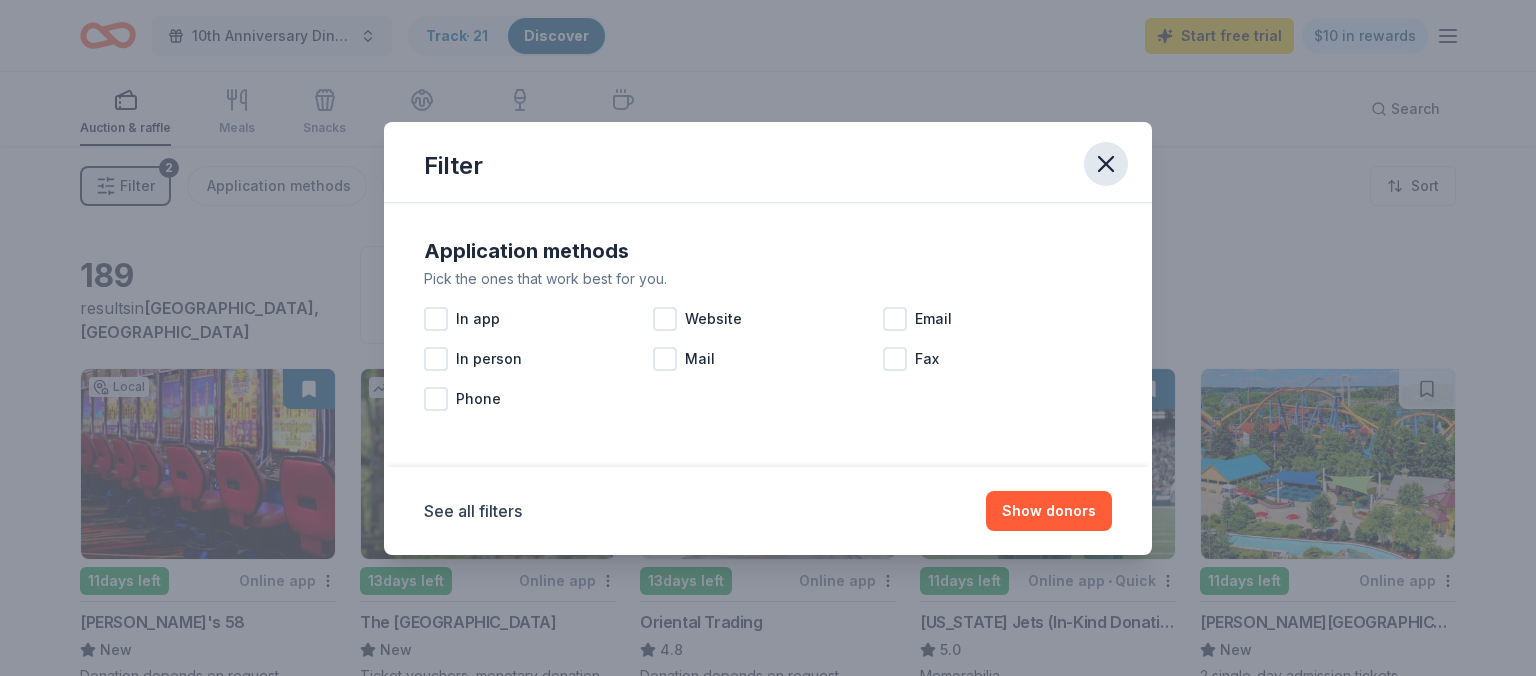 click 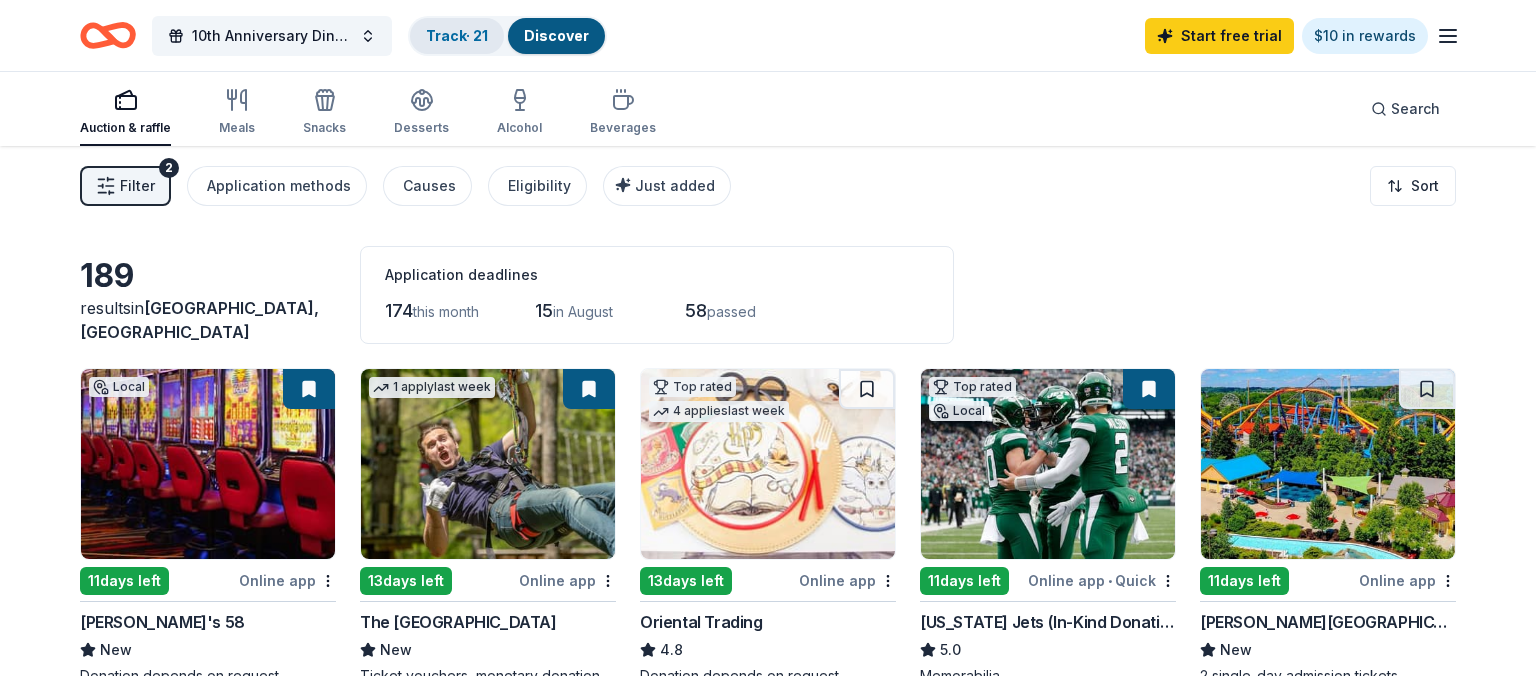 click on "Track  · 21" at bounding box center [457, 36] 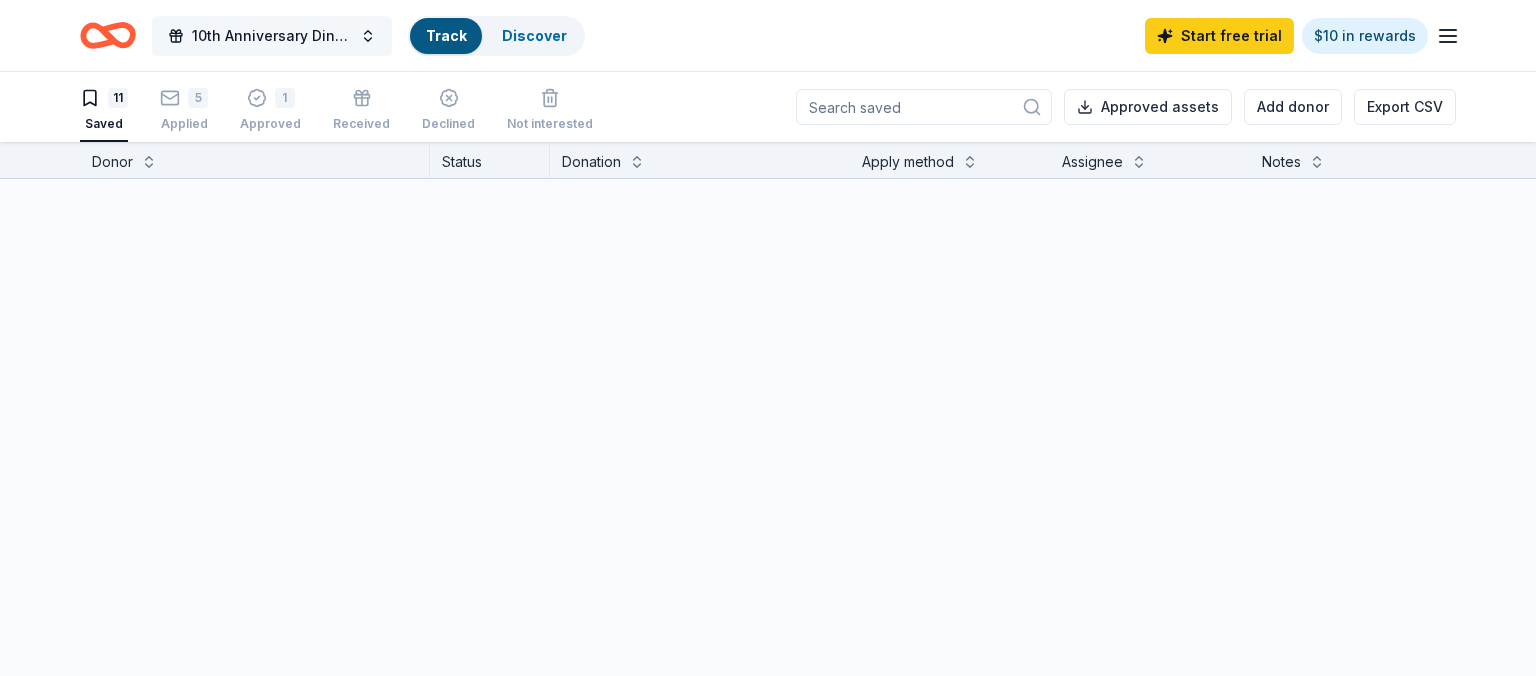 click on "10th Anniversary Dinner for Heroes" at bounding box center [272, 36] 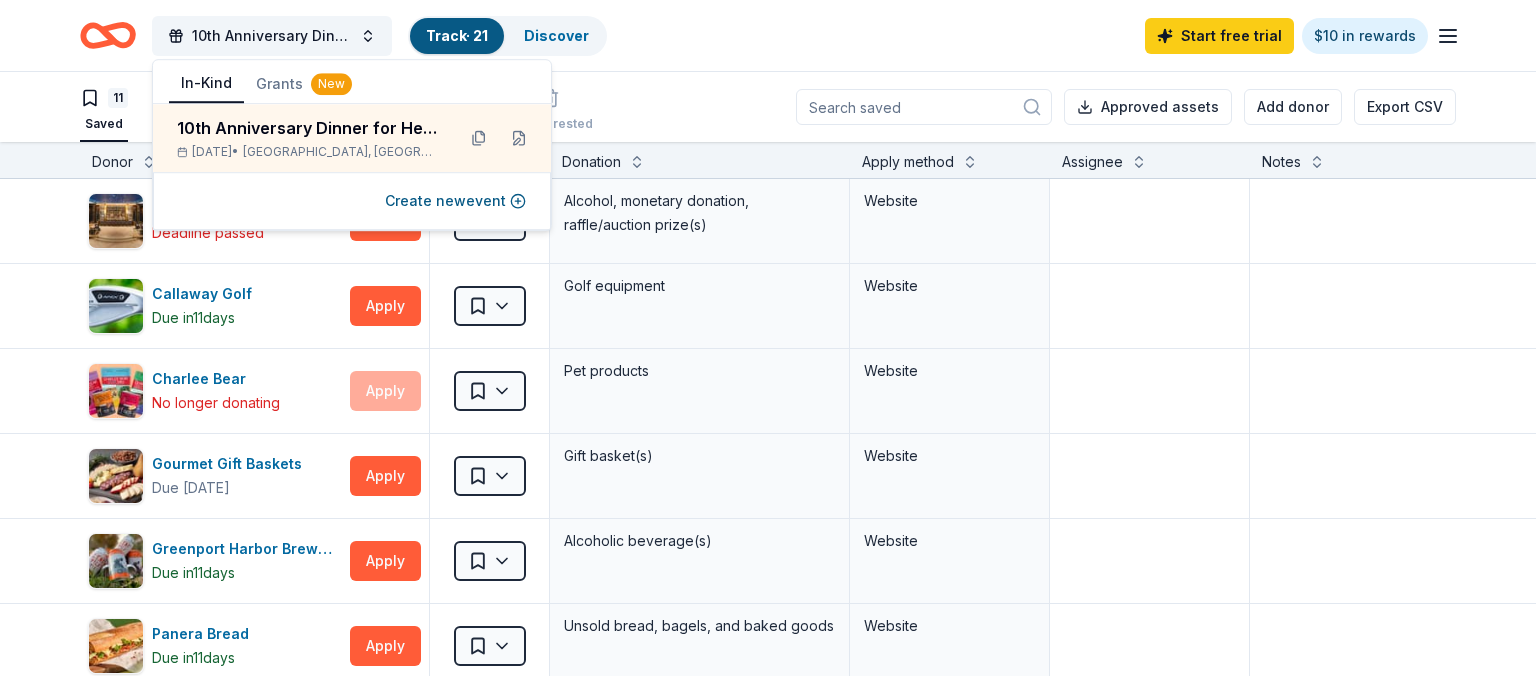 click on "10th Anniversary Dinner for Heroes Track  · 21 Discover Start free  trial $10 in rewards" at bounding box center [768, 35] 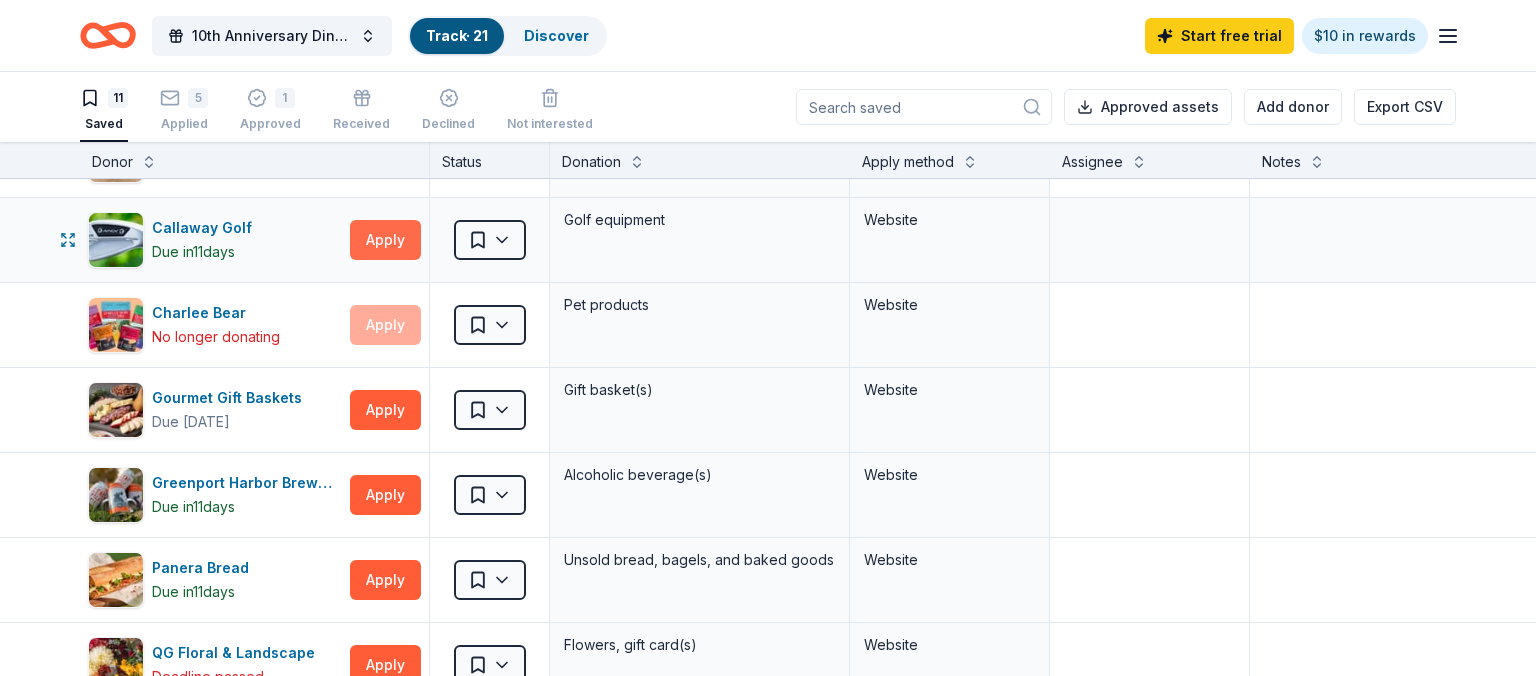 scroll, scrollTop: 115, scrollLeft: 0, axis: vertical 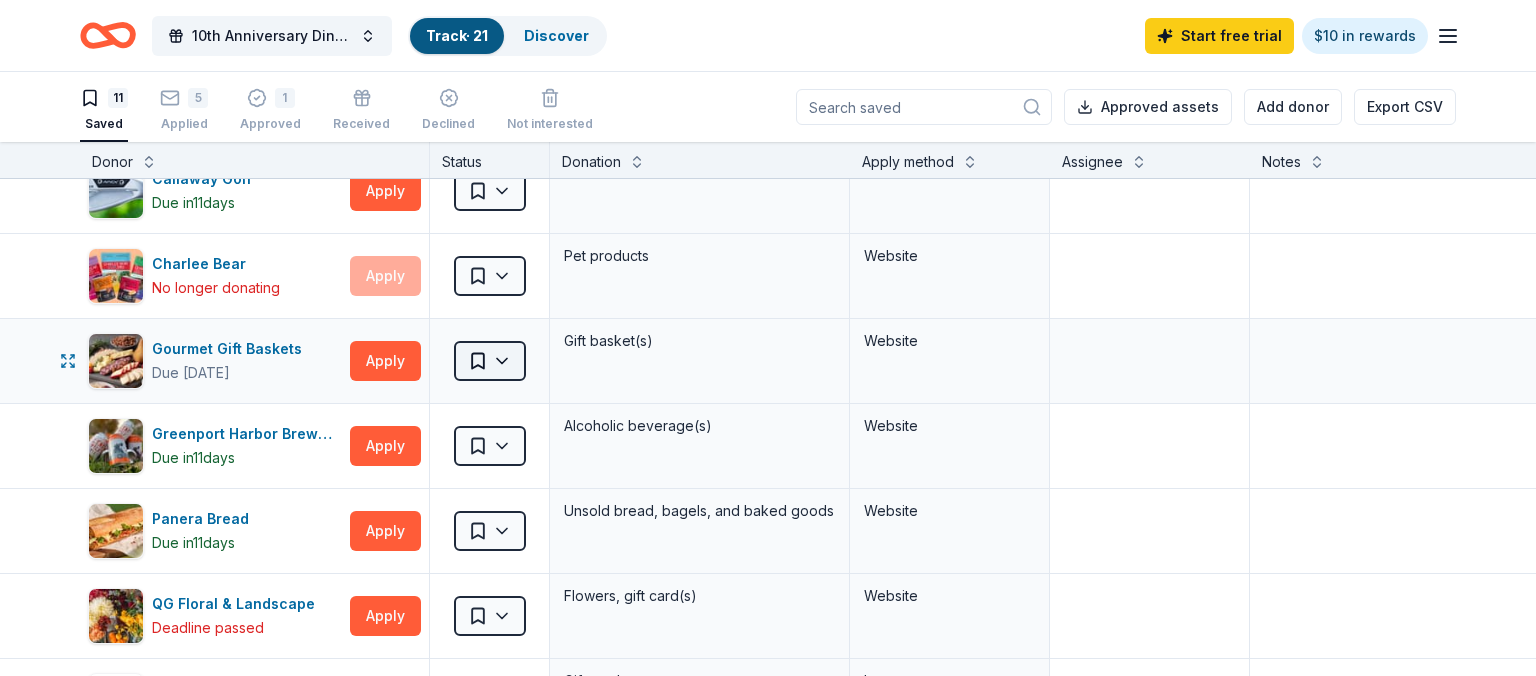 click on "10th Anniversary Dinner for Heroes Track  · 21 Discover Start free  trial $10 in rewards 11 Saved 5 Applied 1 Approved Received Declined Not interested  Approved assets Add donor Export CSV Donor Status Donation Apply method Assignee Notes Bacardi Limited Deadline passed Apply Saved Alcohol, monetary donation, raffle/auction prize(s) Website Callaway Golf Due in  11  days Apply Saved Golf equipment Website Charlee Bear No longer donating Apply Saved Pet products Website Gourmet Gift Baskets Due in 34 days Apply Saved Gift basket(s) Website Greenport Harbor Brewing Due in  11  days Apply Saved Alcoholic beverage(s) Website Panera Bread Due in  11  days Apply Saved Unsold bread, bagels, and baked goods Website QG Floral & Landscape Deadline passed Apply Saved Flowers, gift card(s) Website Stew Leonard's (Farmingdale) Deadline passed Apply Saved Gift cards In person Mail Tap Room Due in  11  days Apply Saved Gift card Website The Intrepid Sea, Air & Space Museum Deadline passed Apply Saved Website Trader Joe's" at bounding box center [768, 338] 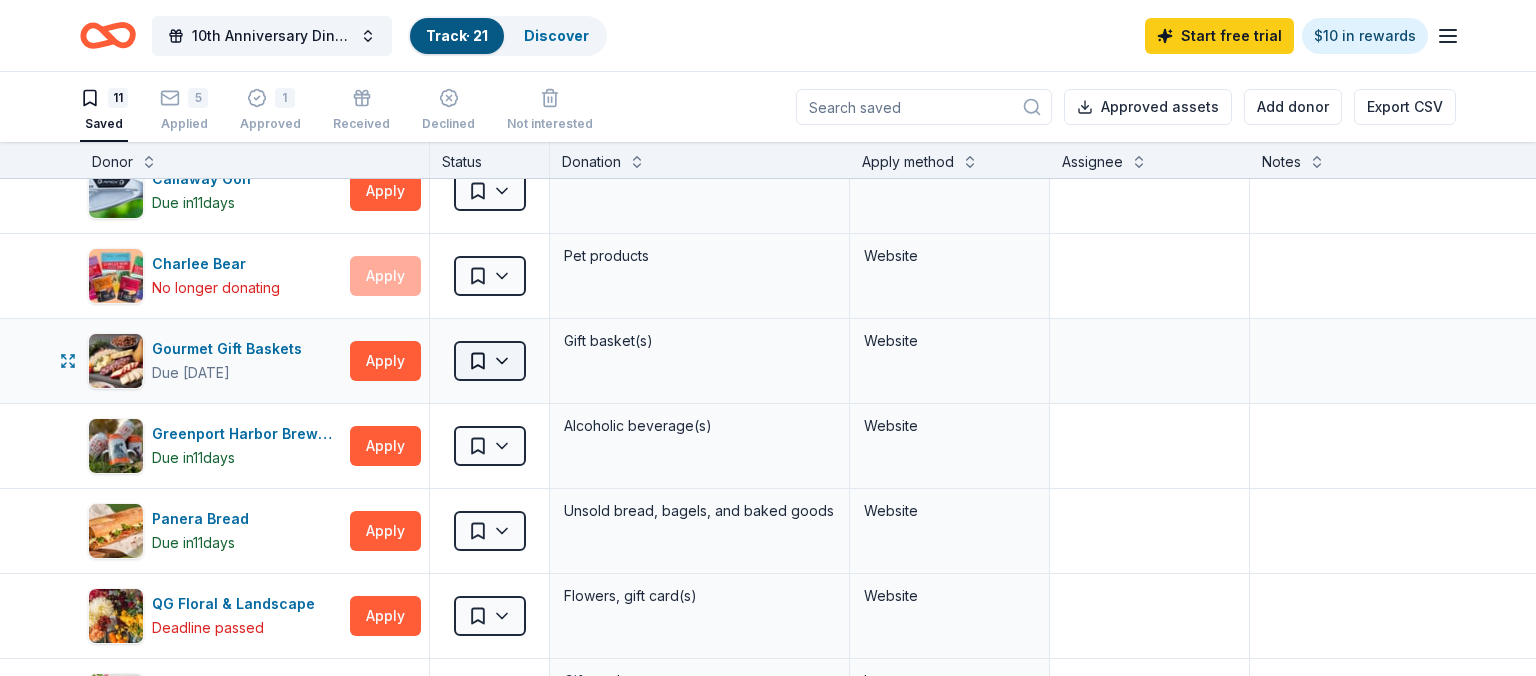 scroll, scrollTop: 115, scrollLeft: 0, axis: vertical 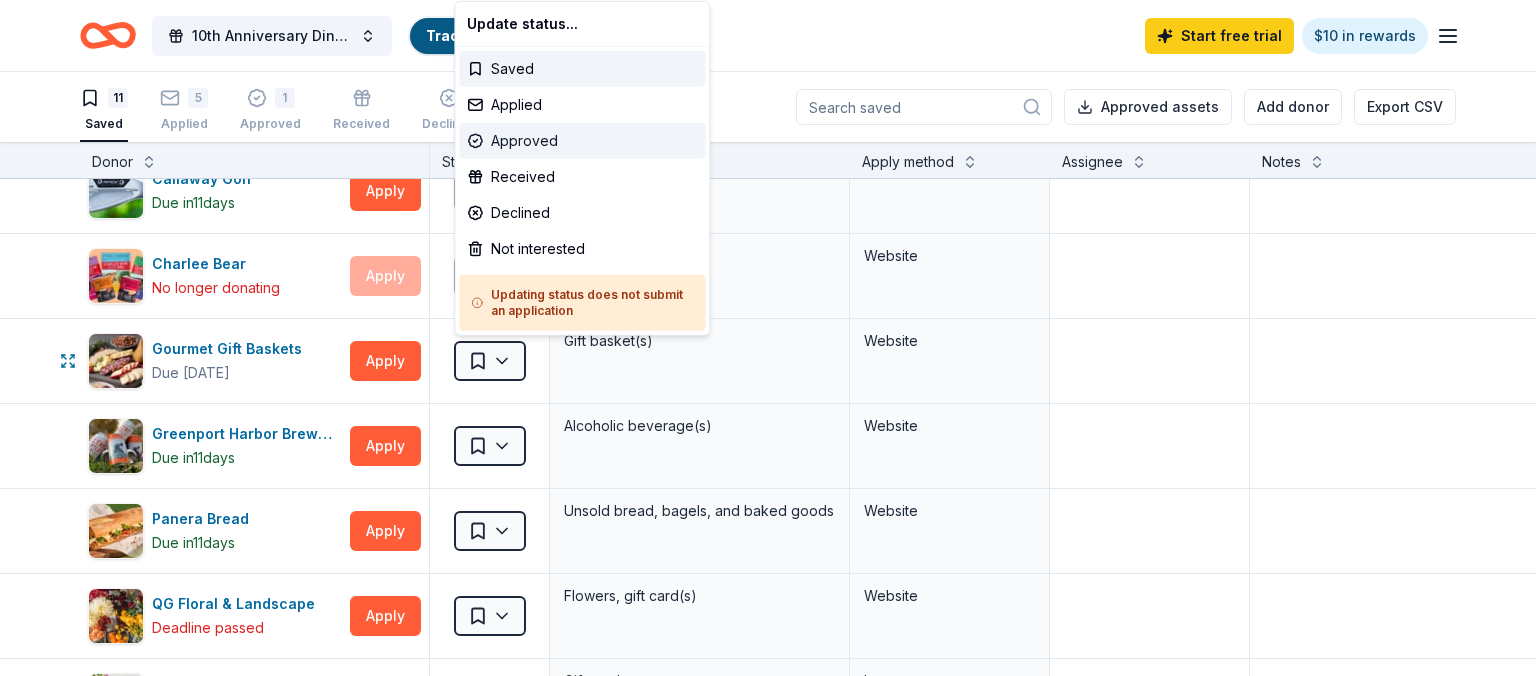 click on "Approved" at bounding box center (582, 141) 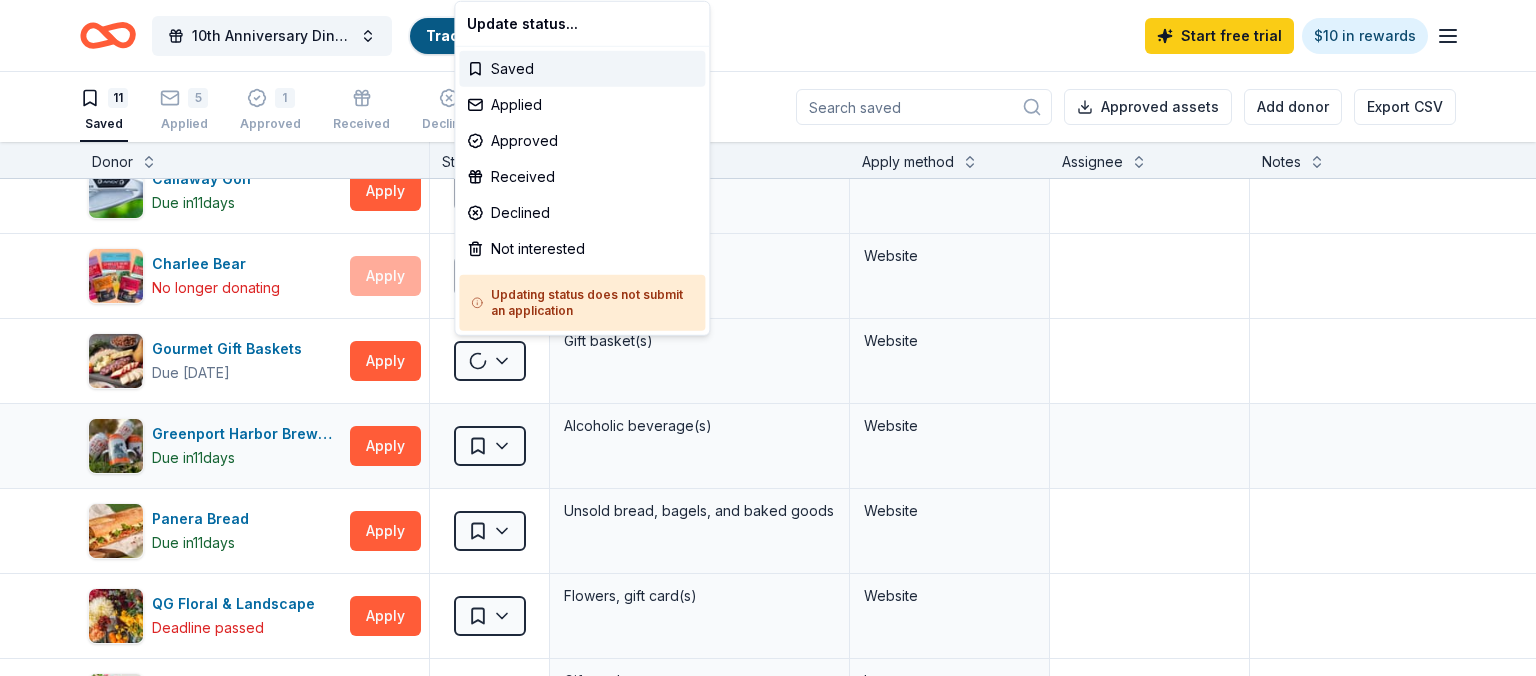 scroll, scrollTop: 115, scrollLeft: 0, axis: vertical 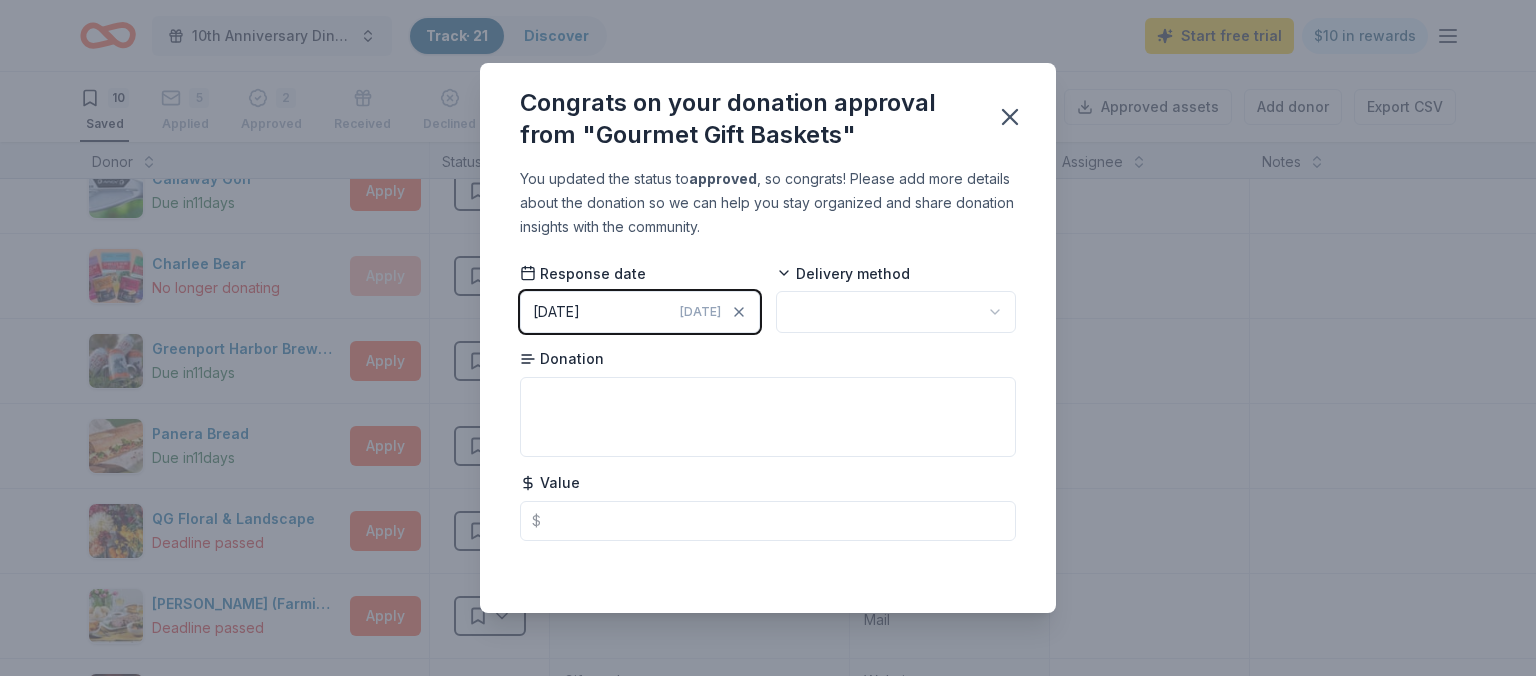 click on "10th Anniversary Dinner for Heroes Track  · 21 Discover Start free  trial $10 in rewards 10 Saved 5 Applied 2 Approved Received Declined Not interested  Approved assets Add donor Export CSV Donor Status Donation Apply method Assignee Notes Bacardi Limited Deadline passed Apply Saved Alcohol, monetary donation, raffle/auction prize(s) Website Callaway Golf Due [DATE] Apply Saved Golf equipment Website Charlee Bear No longer donating Apply Saved Pet products Website Greenport Harbor Brewing Due [DATE] Apply Saved Alcoholic beverage(s) Website Panera Bread Due [DATE] Apply Saved Unsold bread, bagels, and baked goods Website QG Floral & Landscape Deadline passed Apply Saved Flowers, gift card(s) Website Stew [PERSON_NAME] (Farmingdale) Deadline passed Apply Saved Gift cards In person Mail Tap Room Due [DATE] Apply Saved Gift card Website The Intrepid Sea, Air & Space Museum Deadline passed Apply Saved General admission tickets for up to 4 guests (valid for 1 year) Website Trader [PERSON_NAME]'s Apply" at bounding box center [768, 338] 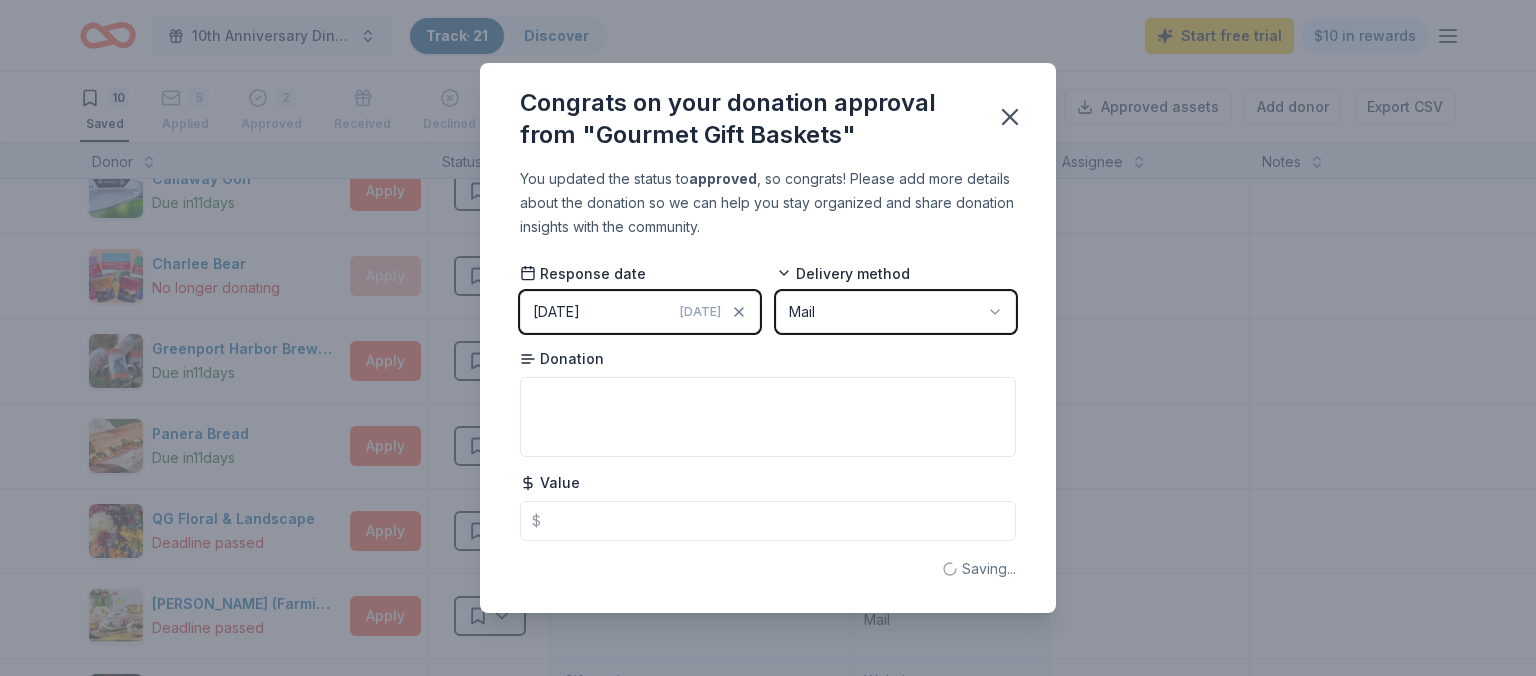 scroll, scrollTop: 115, scrollLeft: 0, axis: vertical 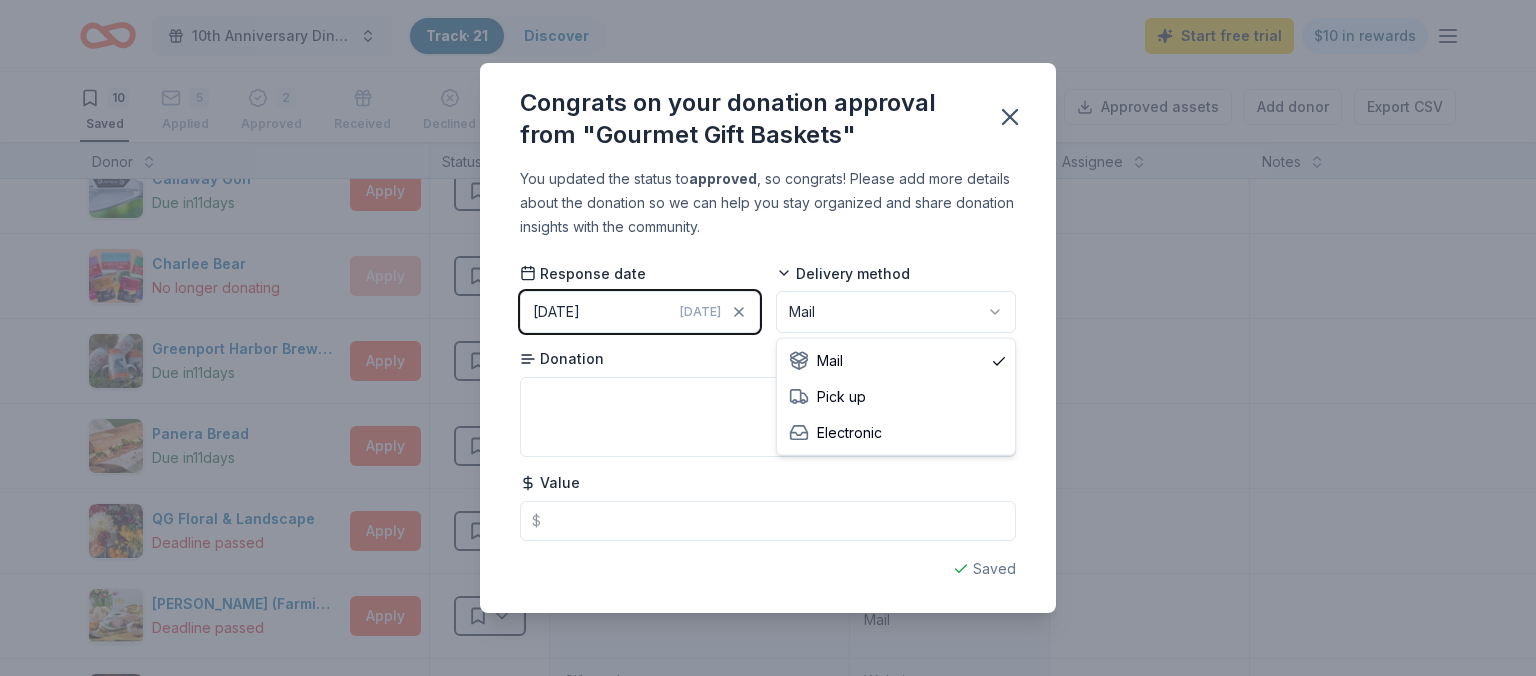 click on "10th Anniversary Dinner for Heroes Track  · 21 Discover Start free  trial $10 in rewards 10 Saved 5 Applied 2 Approved Received Declined Not interested  Approved assets Add donor Export CSV Donor Status Donation Apply method Assignee Notes Bacardi Limited Deadline passed Apply Saved Alcohol, monetary donation, raffle/auction prize(s) Website Callaway Golf Due [DATE] Apply Saved Golf equipment Website Charlee Bear No longer donating Apply Saved Pet products Website Greenport Harbor Brewing Due [DATE] Apply Saved Alcoholic beverage(s) Website Panera Bread Due [DATE] Apply Saved Unsold bread, bagels, and baked goods Website QG Floral & Landscape Deadline passed Apply Saved Flowers, gift card(s) Website Stew [PERSON_NAME] (Farmingdale) Deadline passed Apply Saved Gift cards In person Mail Tap Room Due [DATE] Apply Saved Gift card Website The Intrepid Sea, Air & Space Museum Deadline passed Apply Saved General admission tickets for up to 4 guests (valid for 1 year) Website Trader [PERSON_NAME]'s Apply" at bounding box center [768, 338] 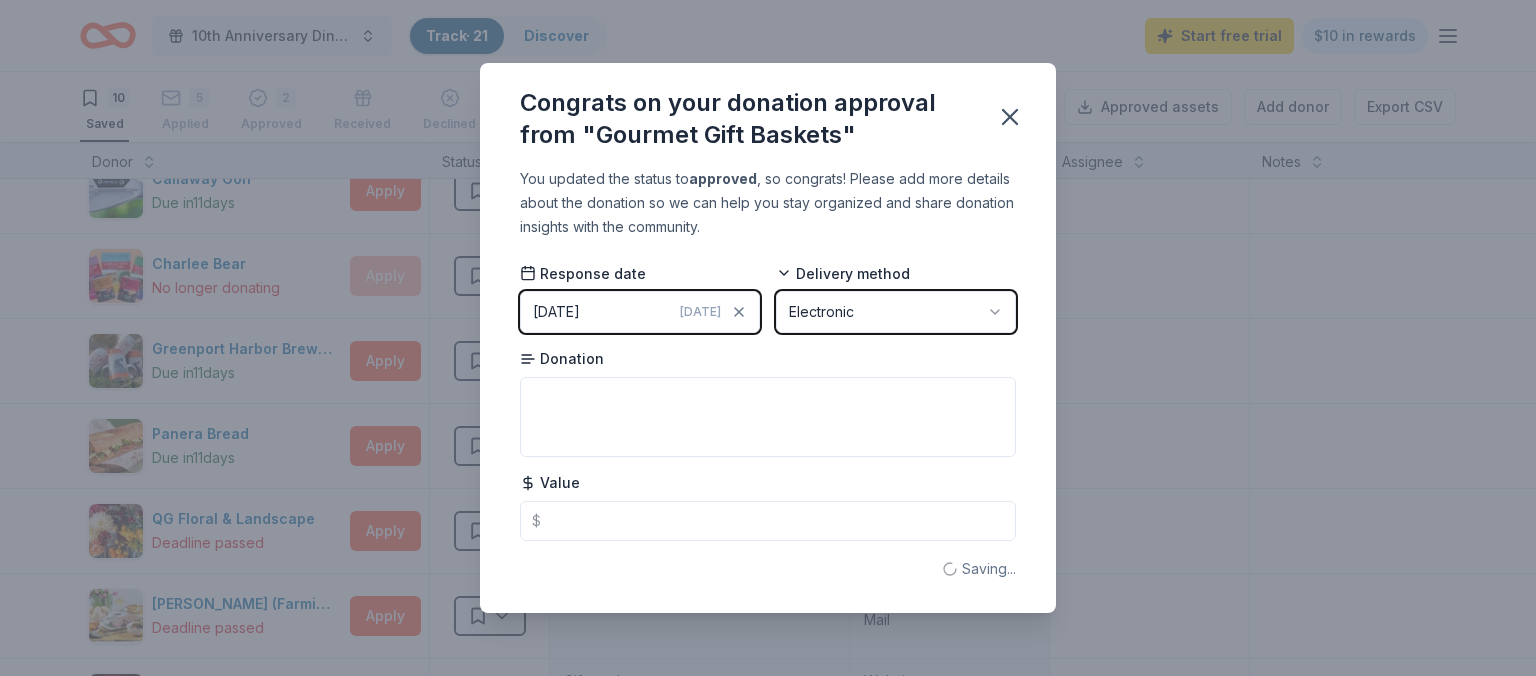 scroll, scrollTop: 115, scrollLeft: 0, axis: vertical 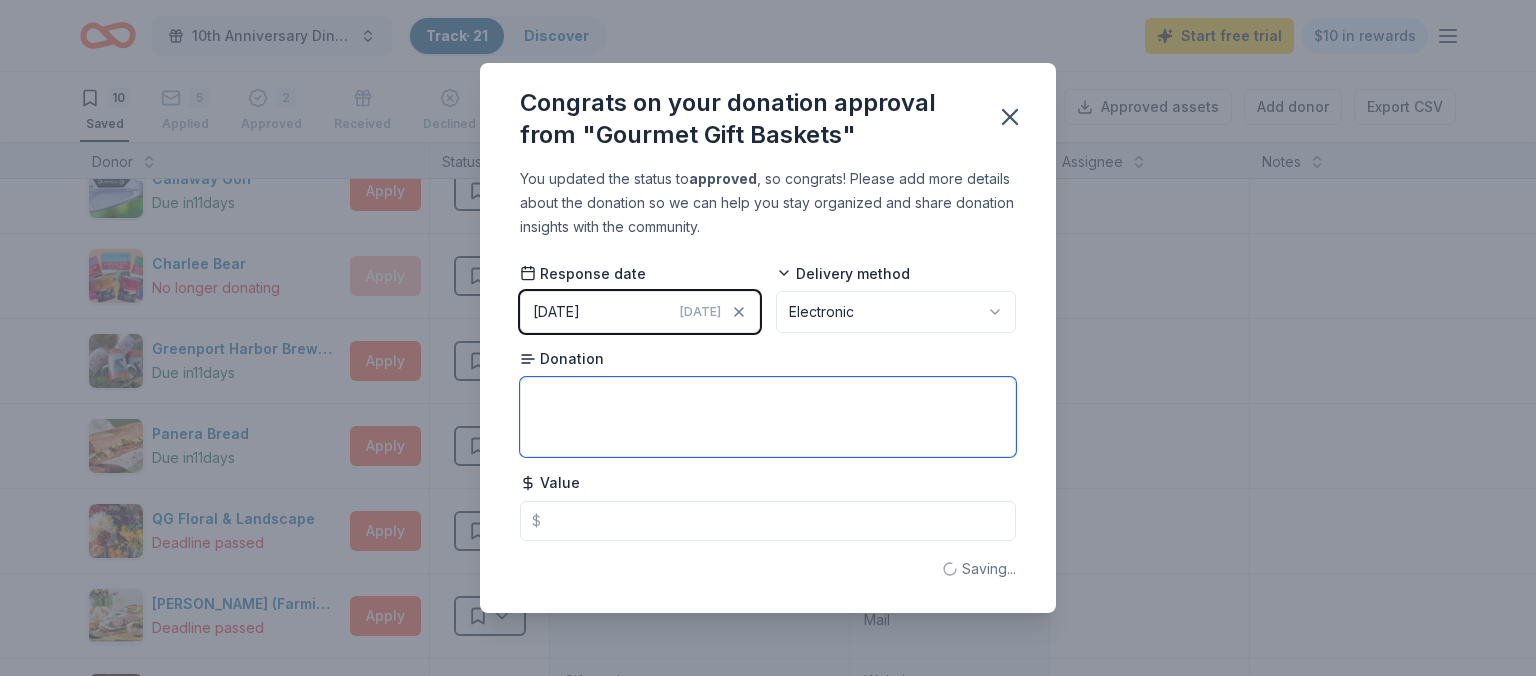 click at bounding box center (768, 417) 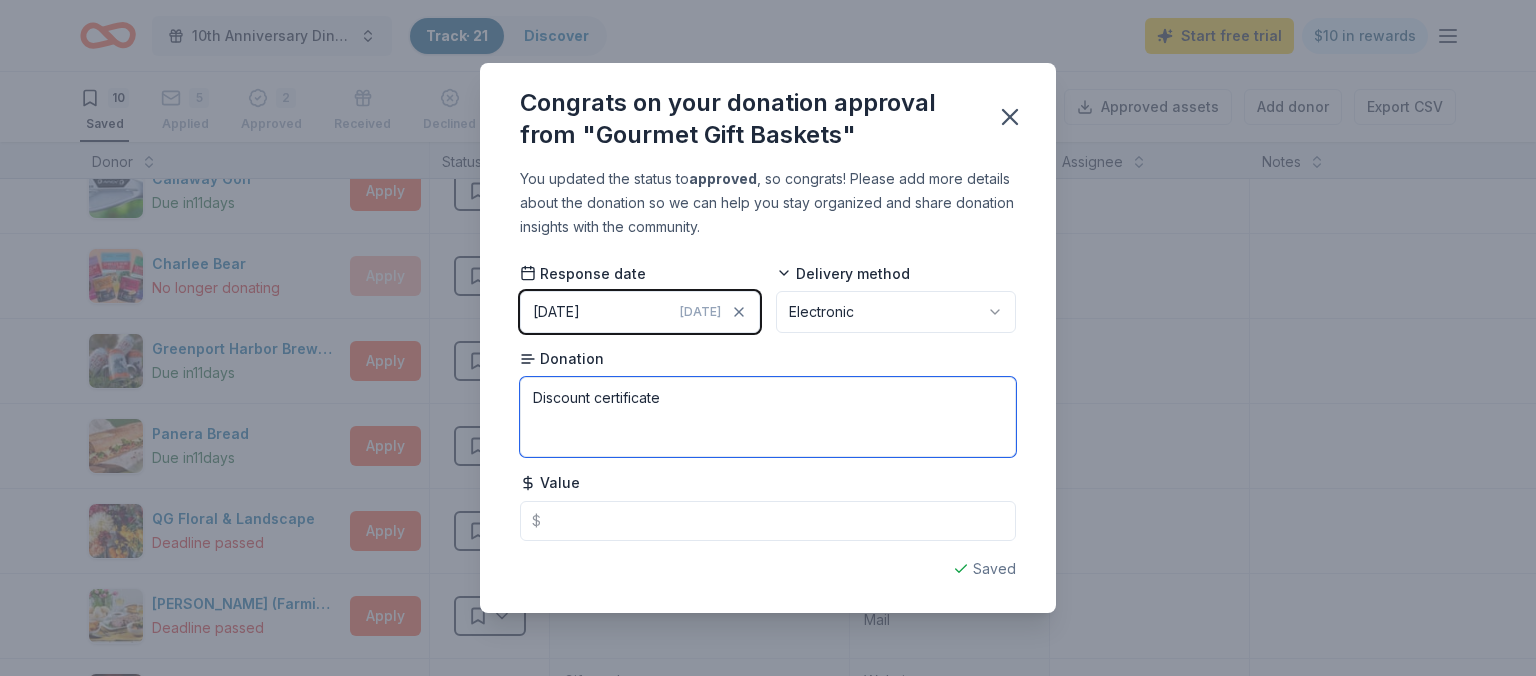 type on "Discount certificate" 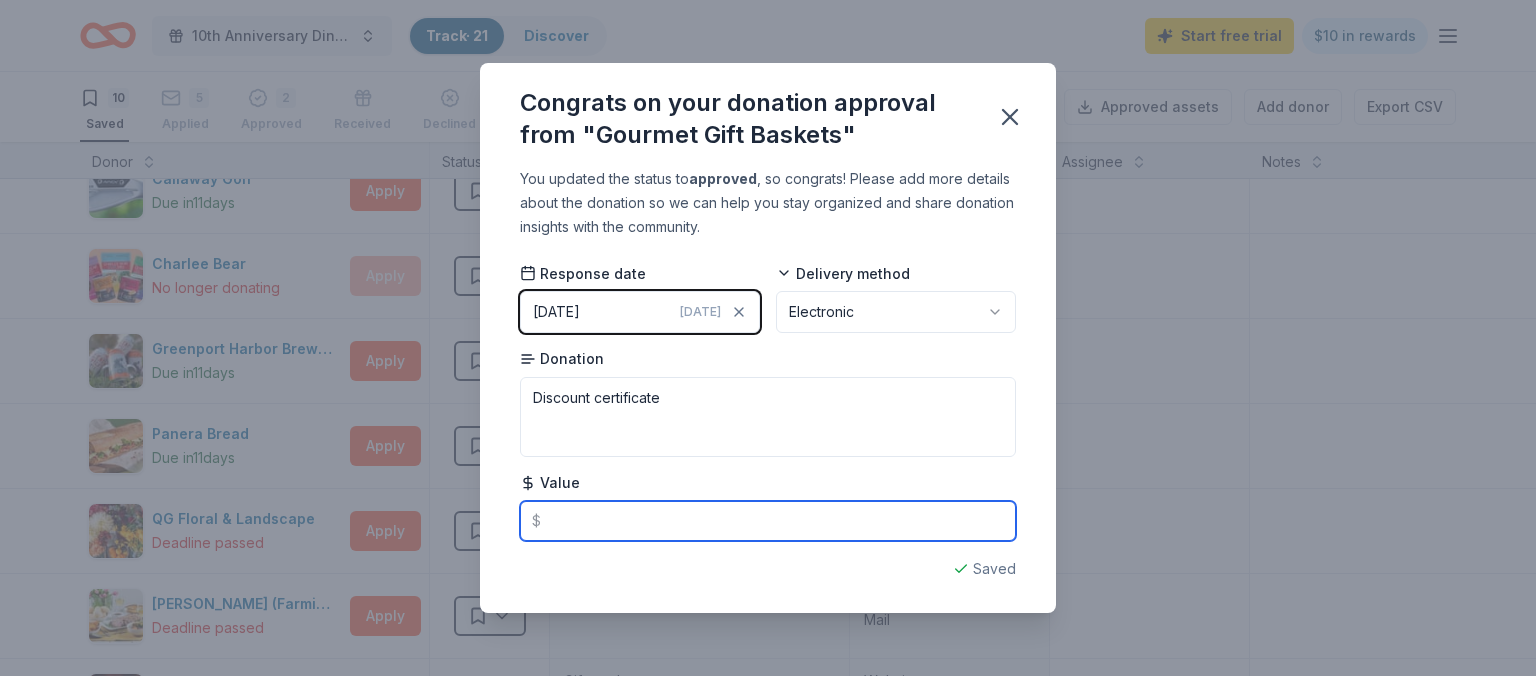 click at bounding box center [768, 521] 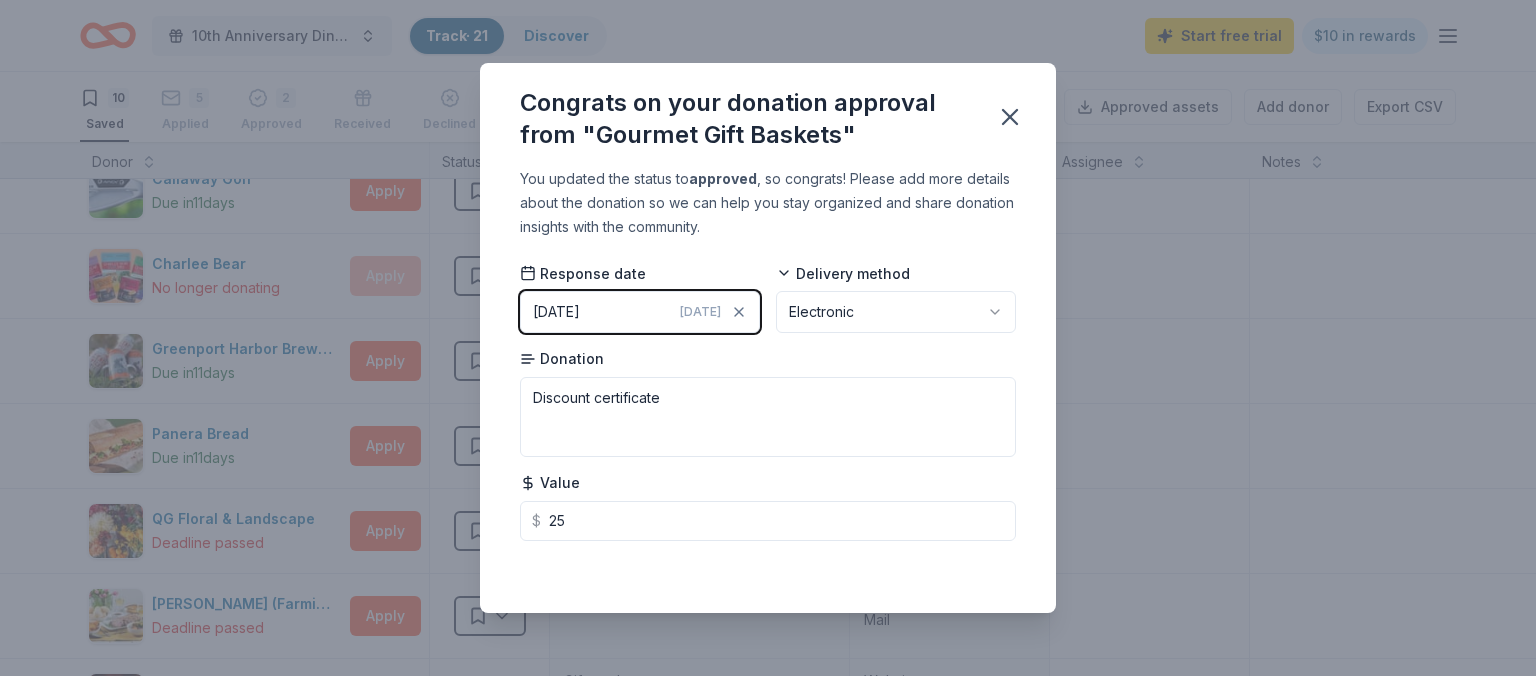 type on "25.00" 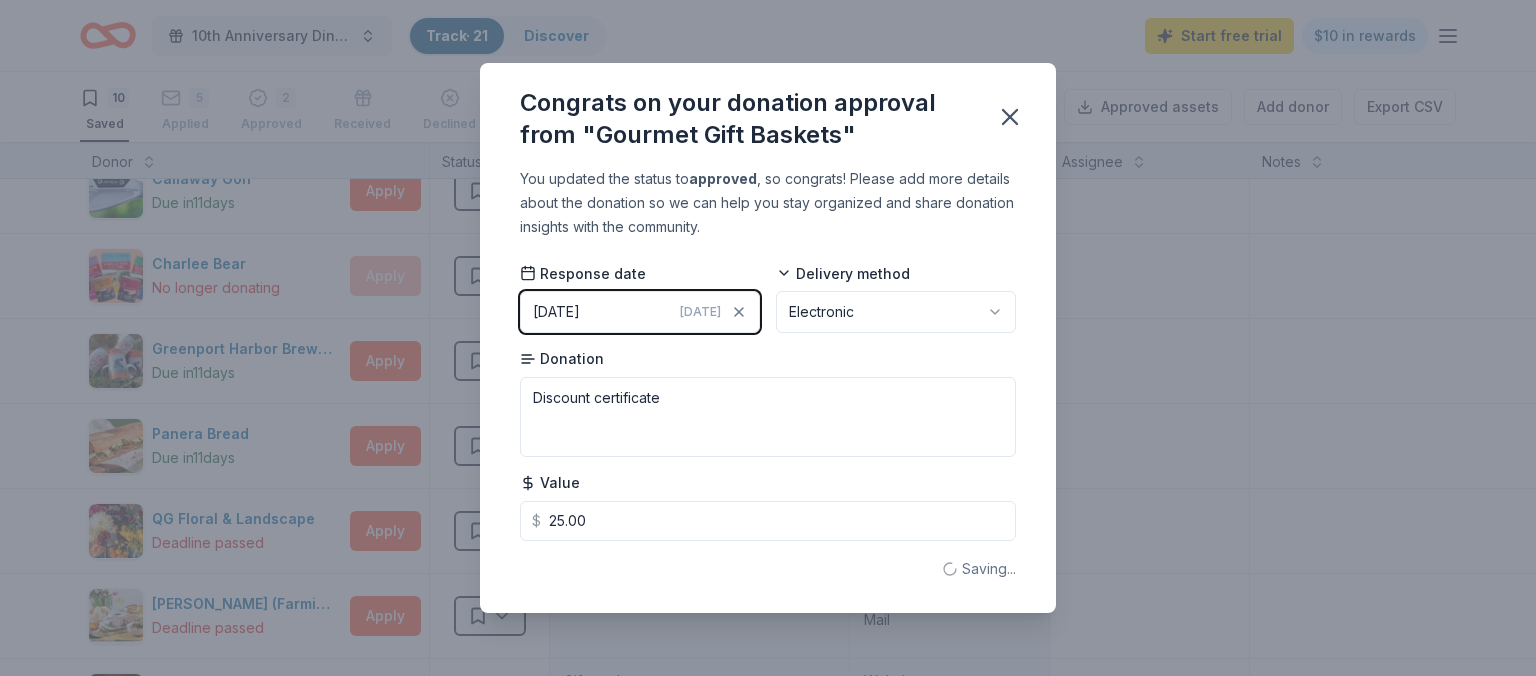 click on "Saving..." at bounding box center (768, 569) 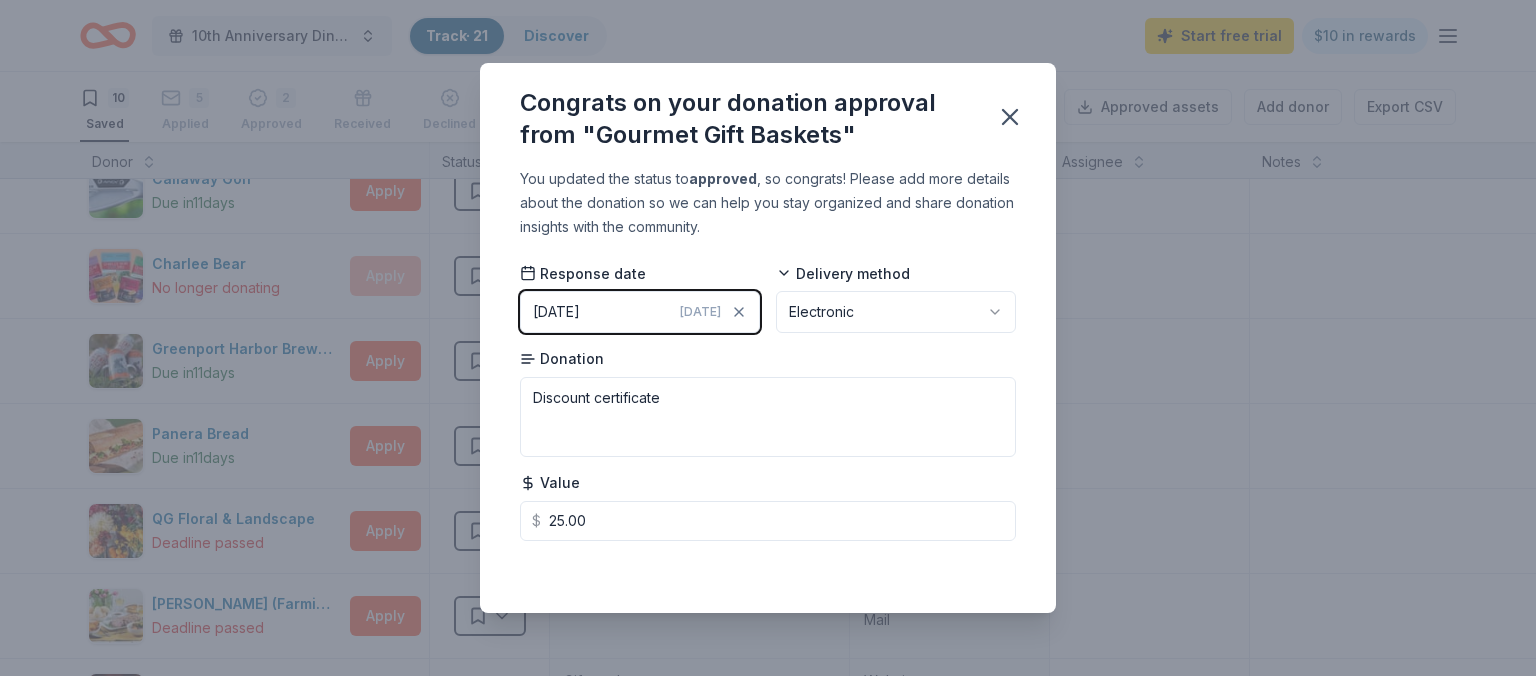 click on "[DATE]" at bounding box center (700, 312) 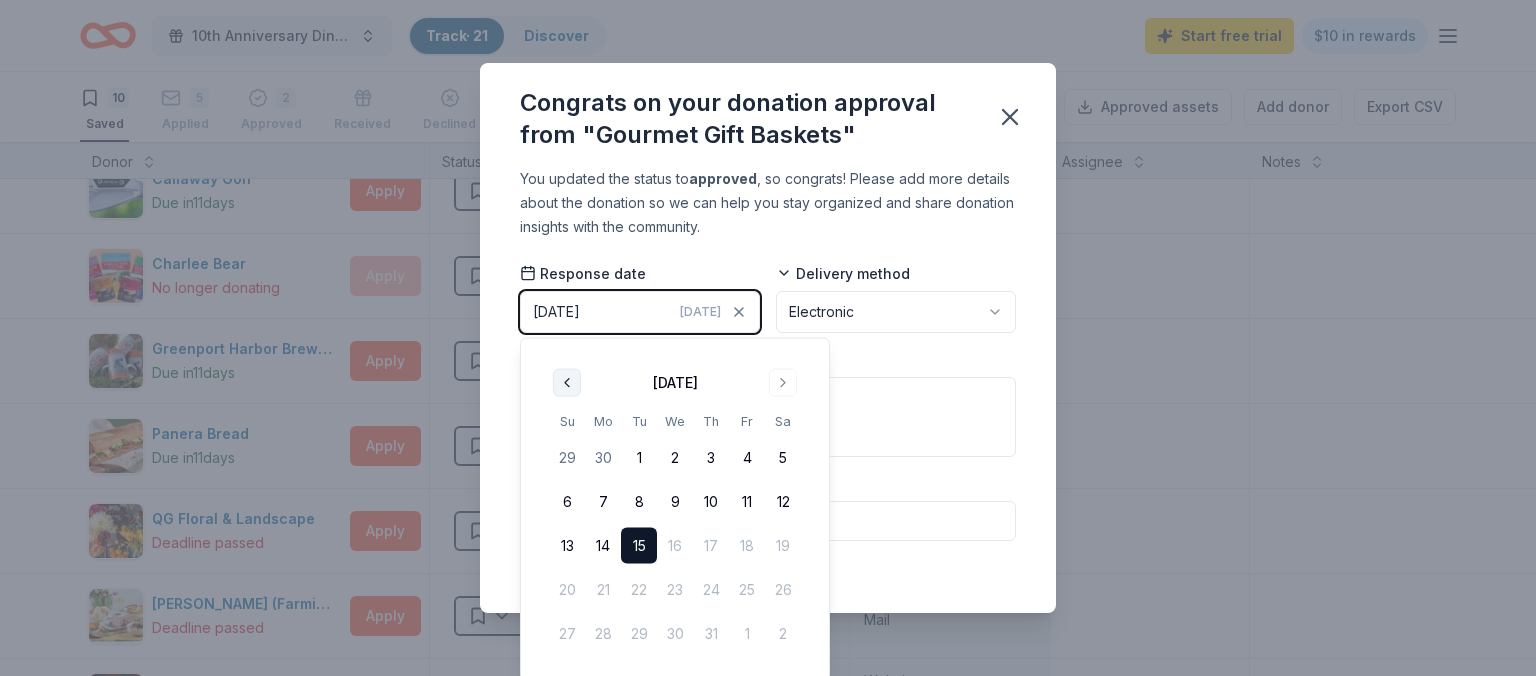 click at bounding box center [567, 383] 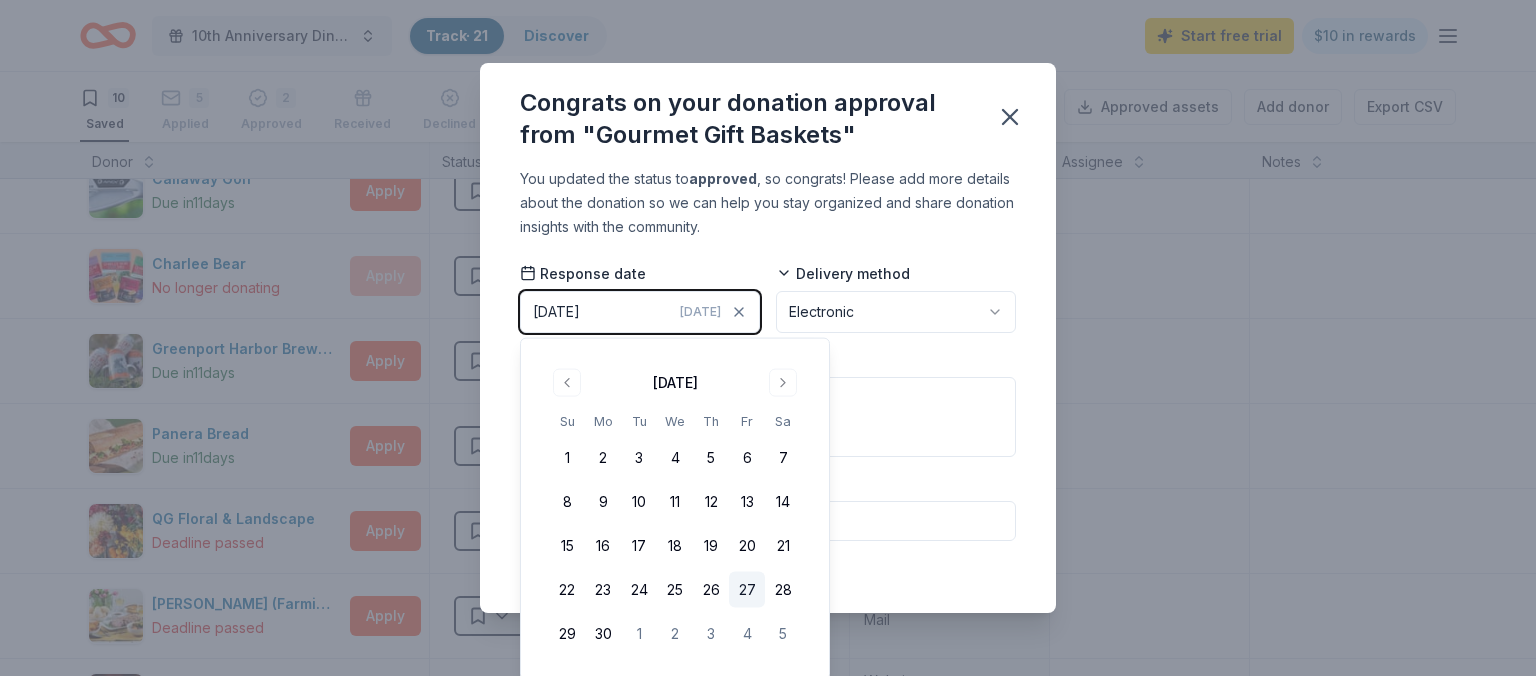 click on "27" at bounding box center [747, 590] 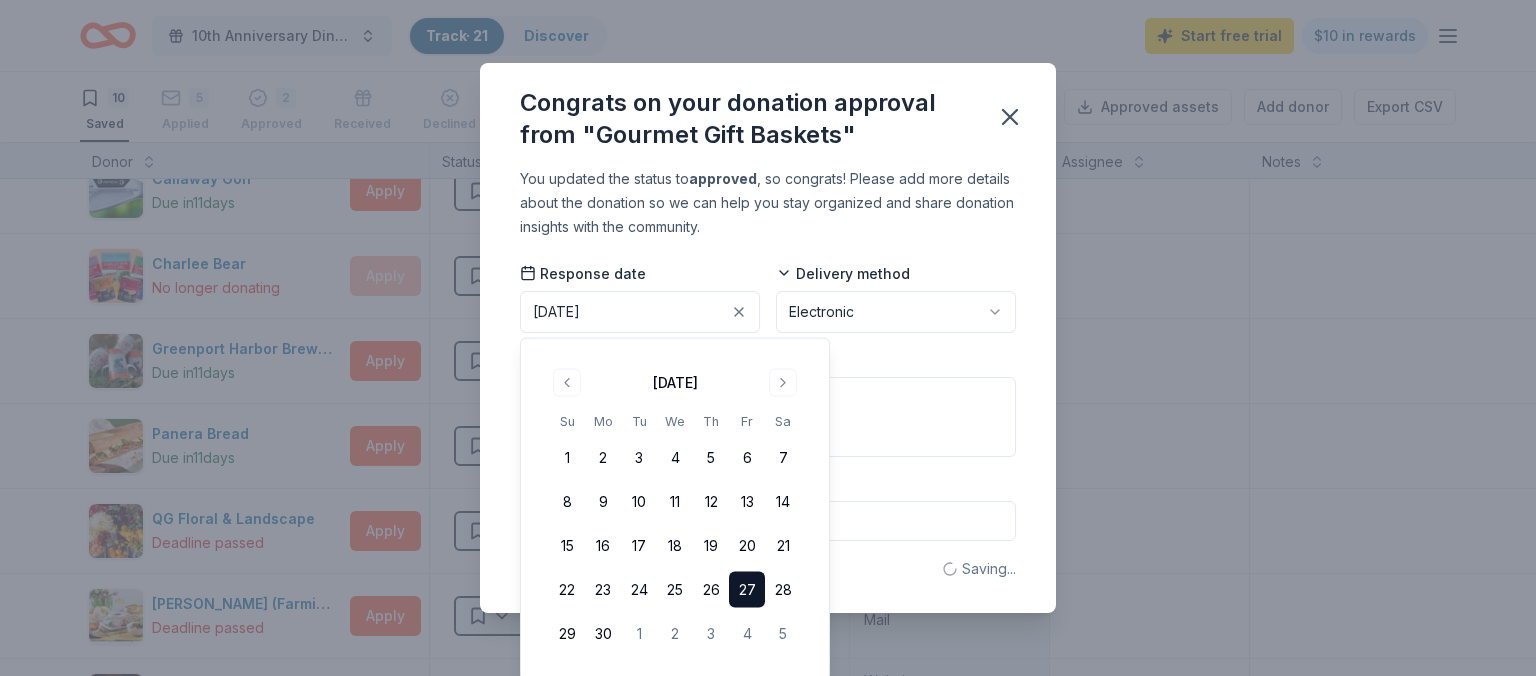 click on "You updated the status to  approved , so congrats! Please add more details about the donation so we can help you stay organized and share donation insights with the community. Response date 06/27/2025 Delivery method Electronic Donation Discount certificate Value $ 25.00 Saving..." at bounding box center (768, 389) 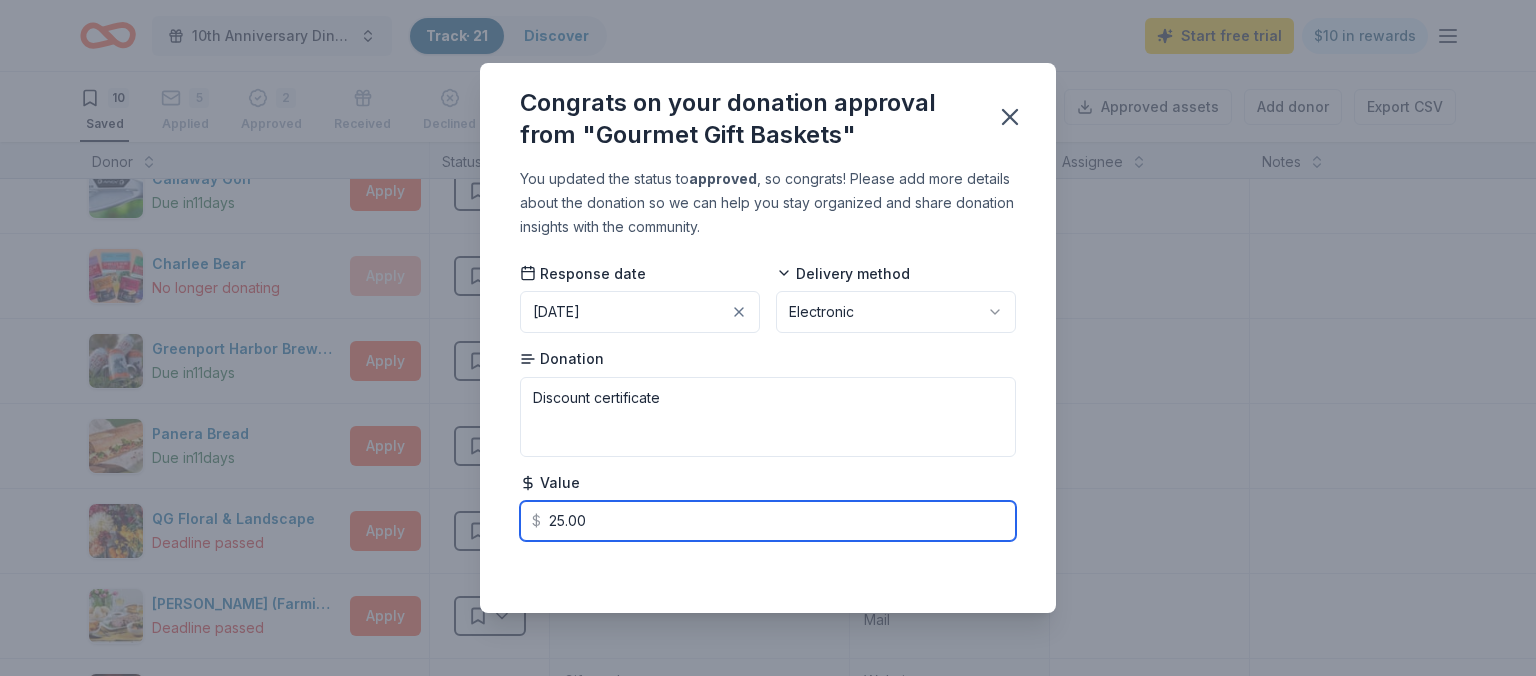 click on "25.00" at bounding box center (768, 521) 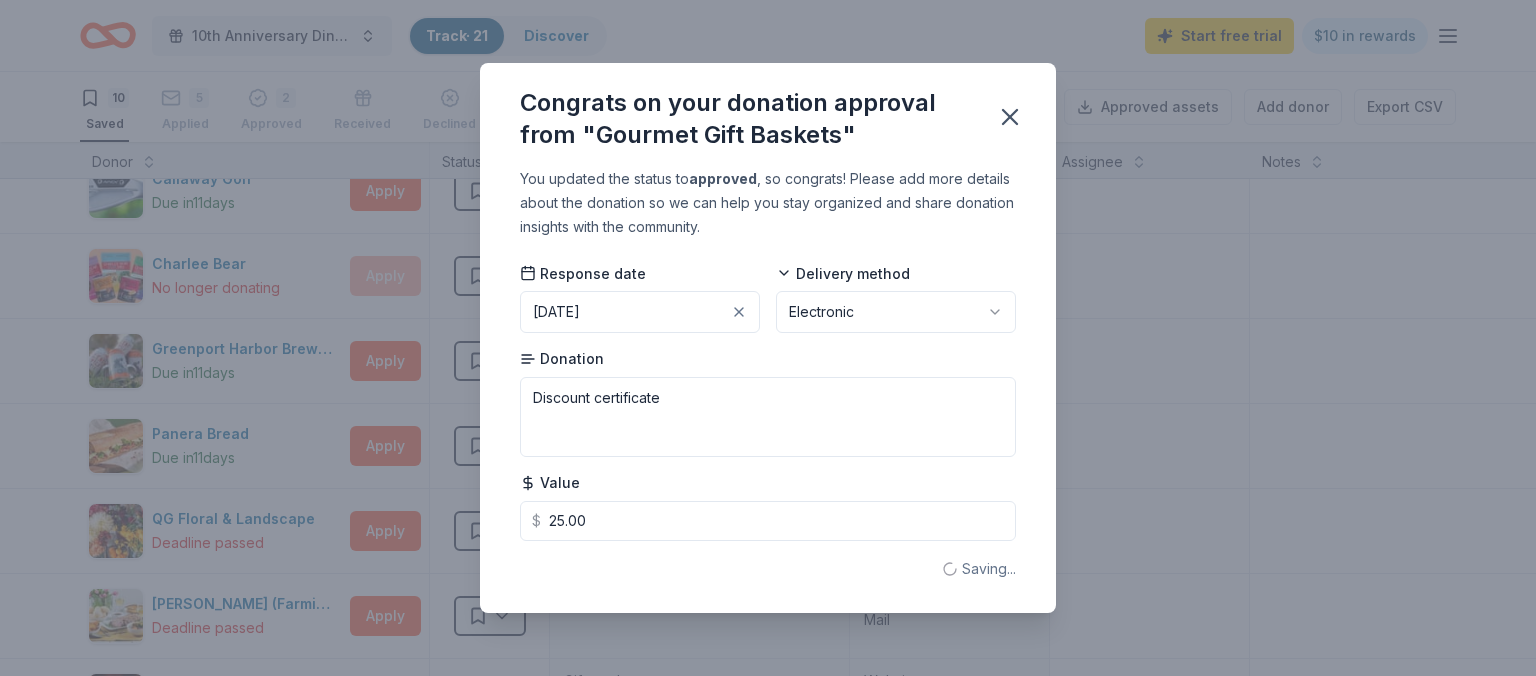 click on "You updated the status to  approved , so congrats! Please add more details about the donation so we can help you stay organized and share donation insights with the community." at bounding box center [768, 203] 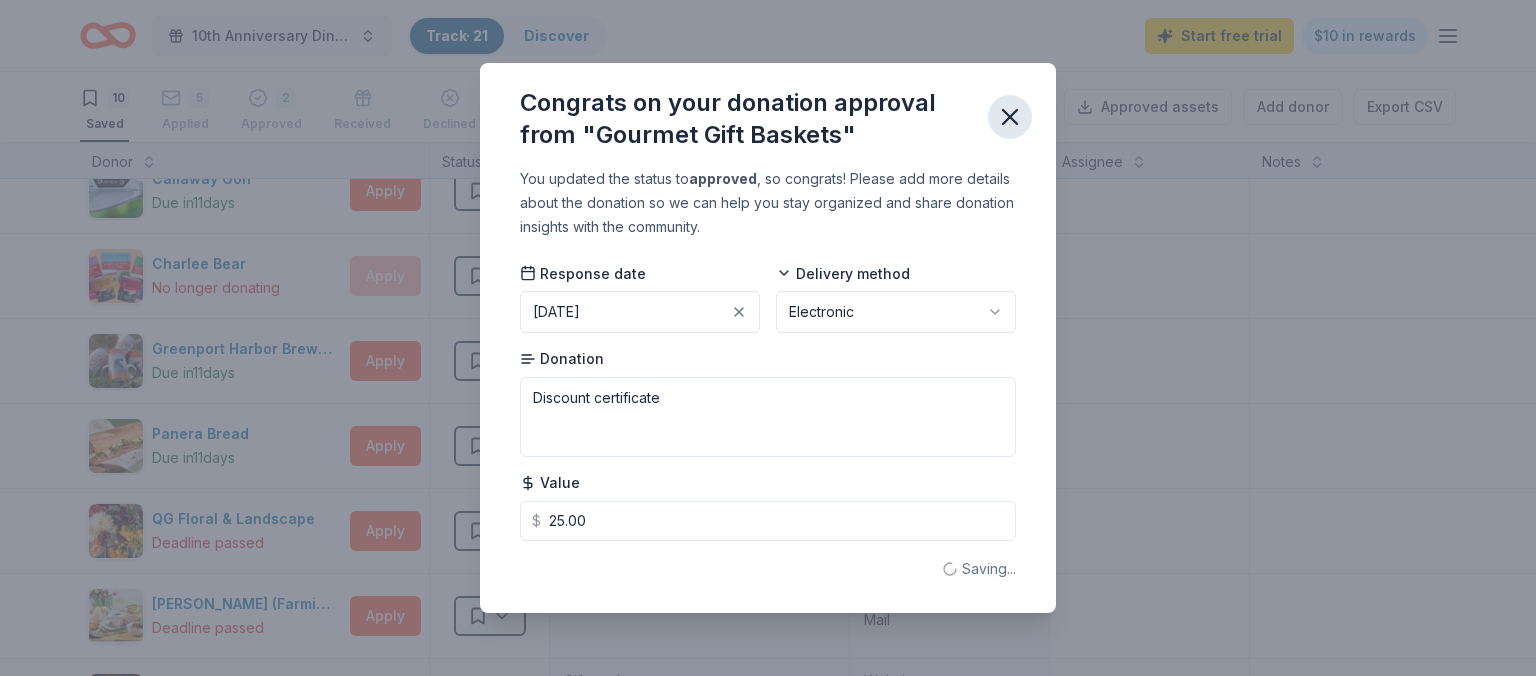 click at bounding box center [1010, 117] 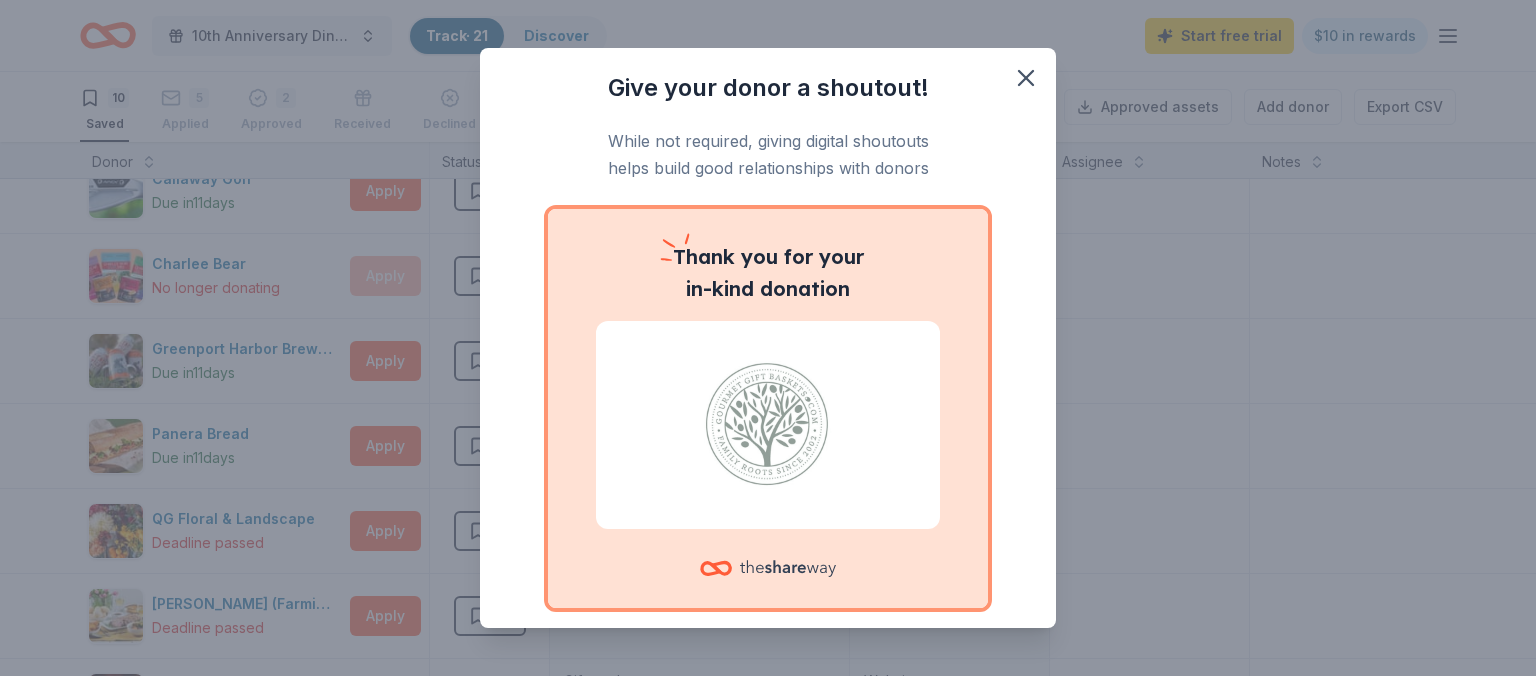click at bounding box center [768, 425] 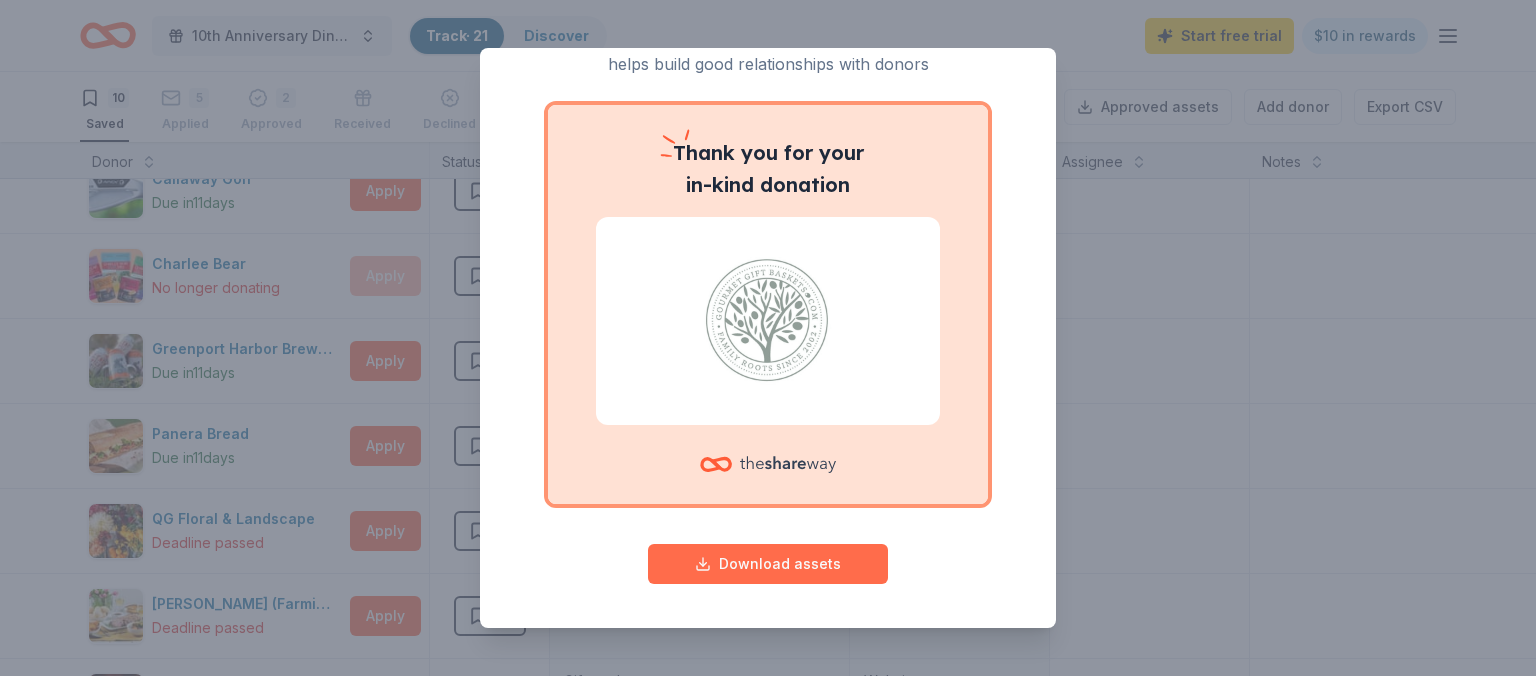 click on "Download assets" at bounding box center (768, 564) 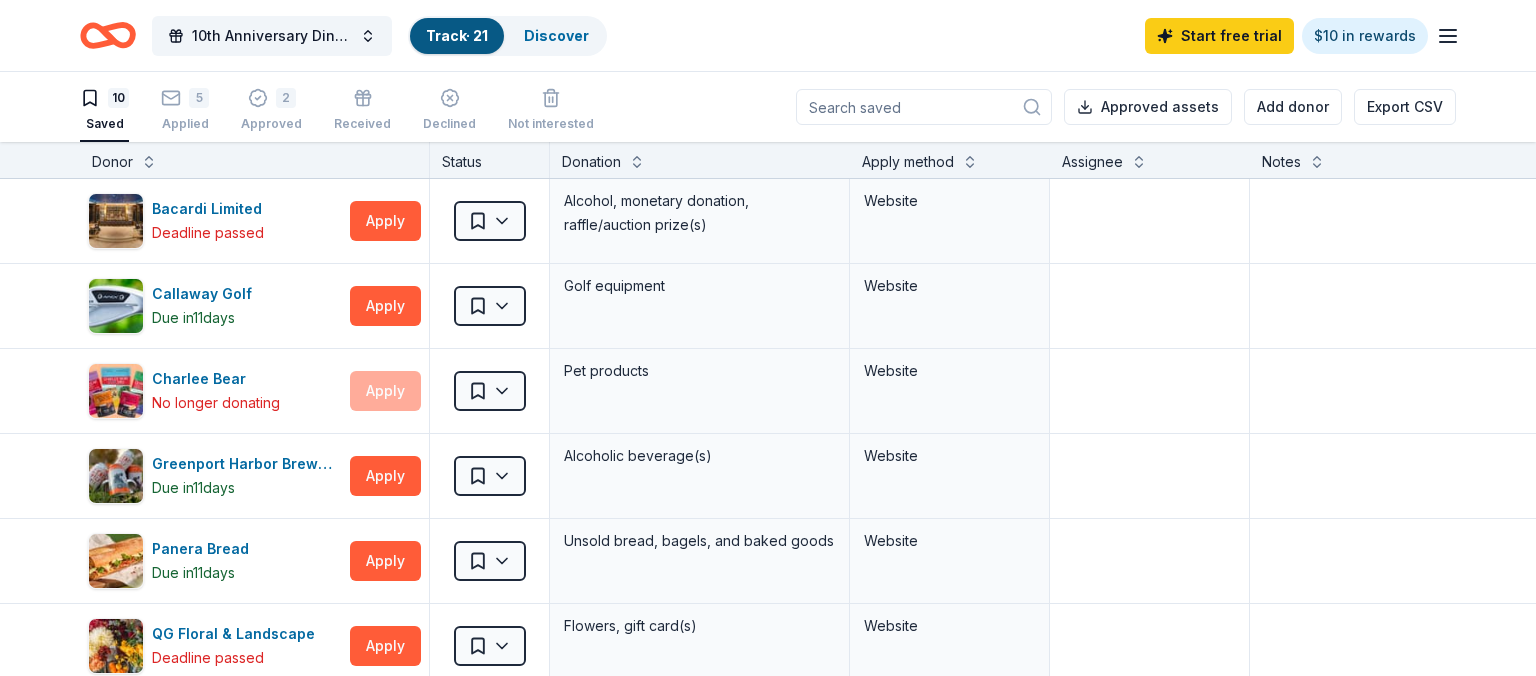 scroll, scrollTop: 0, scrollLeft: 0, axis: both 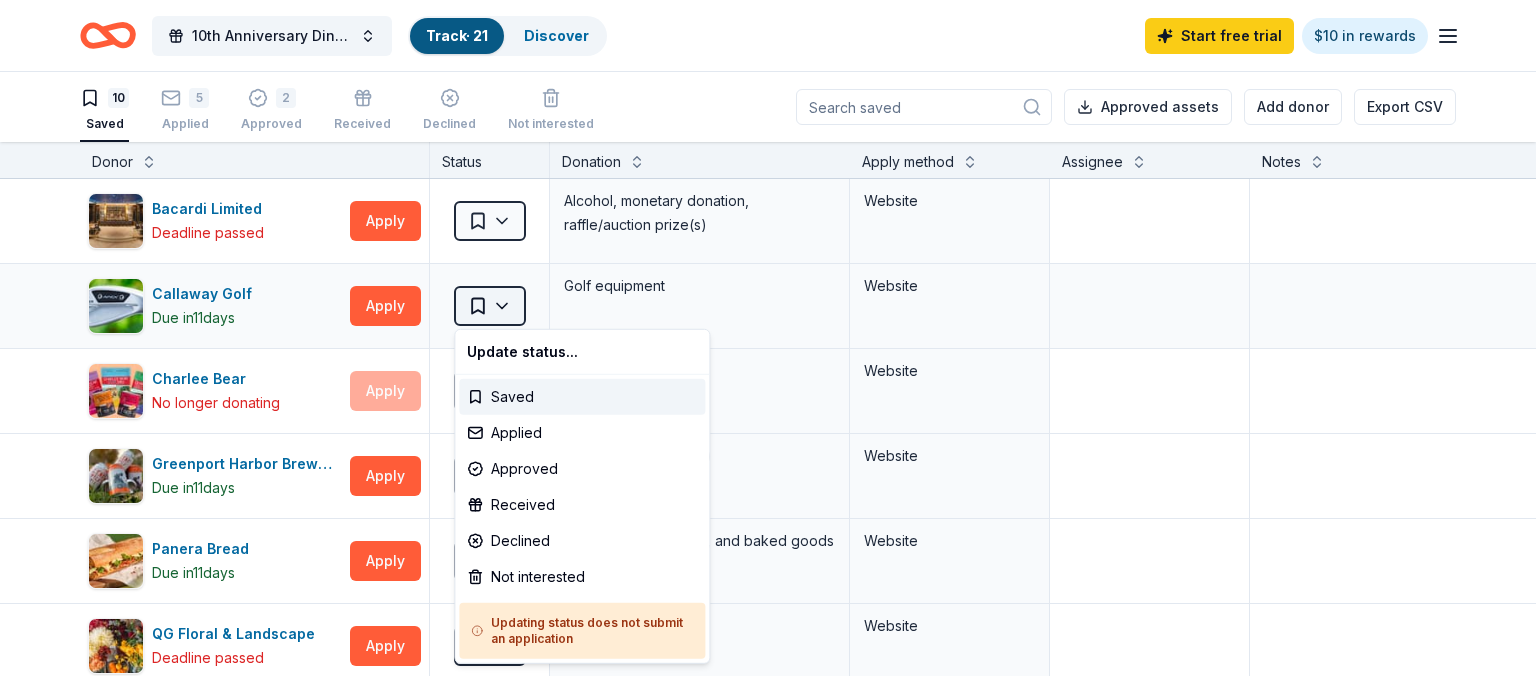 click on "10th Anniversary Dinner for Heroes Track  · 21 Discover Start free  trial $10 in rewards 10 Saved 5 Applied 2 Approved Received Declined Not interested  Approved assets Add donor Export CSV Donor Status Donation Apply method Assignee Notes Bacardi Limited Deadline passed Apply Saved Alcohol, monetary donation, raffle/auction prize(s) Website Callaway Golf Due [DATE] Apply Saved Golf equipment Website Charlee Bear No longer donating Apply Saved Pet products Website Greenport Harbor Brewing Due [DATE] Apply Saved Alcoholic beverage(s) Website Panera Bread Due [DATE] Apply Saved Unsold bread, bagels, and baked goods Website QG Floral & Landscape Deadline passed Apply Saved Flowers, gift card(s) Website Stew [PERSON_NAME] (Farmingdale) Deadline passed Apply Saved Gift cards In person Mail Tap Room Due [DATE] Apply Saved Gift card Website The Intrepid Sea, Air & Space Museum Deadline passed Apply Saved General admission tickets for up to 4 guests (valid for 1 year) Website Trader [PERSON_NAME]'s Apply" at bounding box center (768, 338) 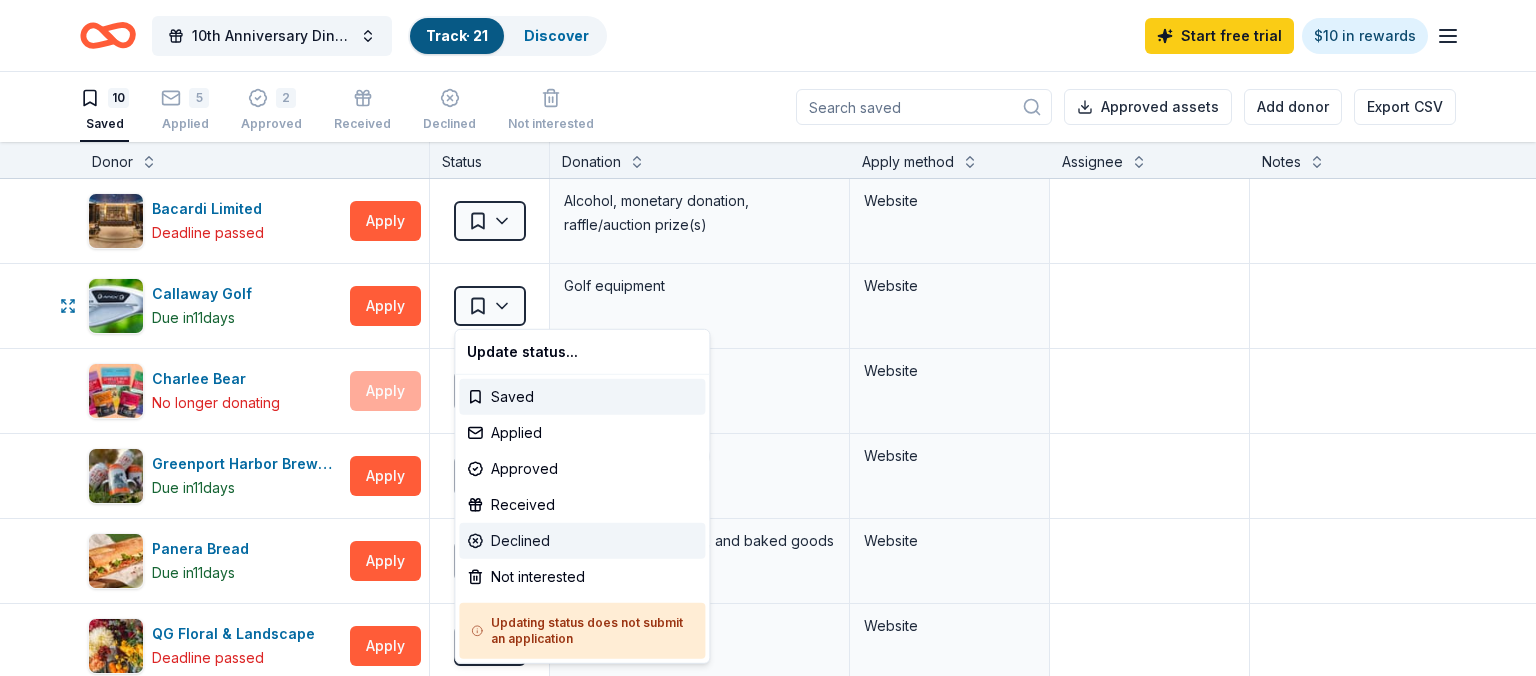 click on "Declined" at bounding box center [582, 541] 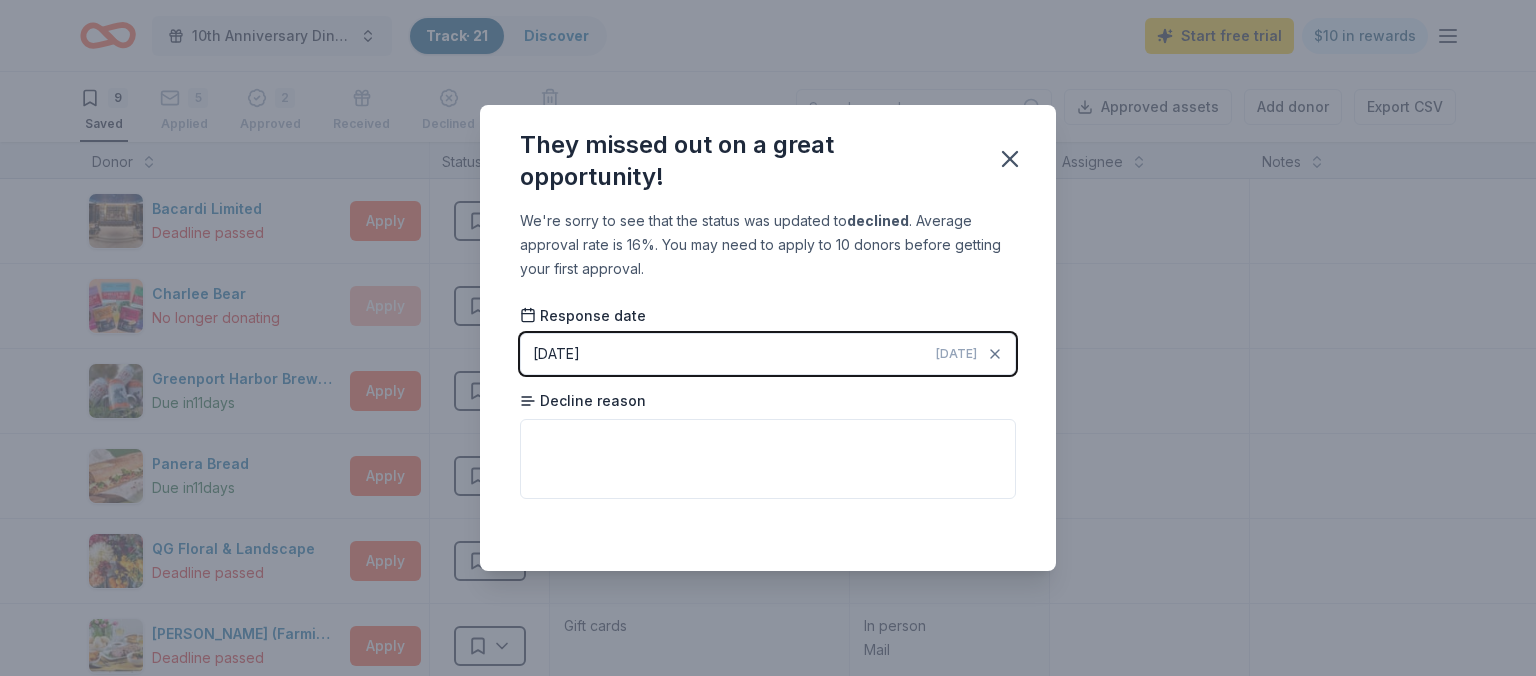 click on "[DATE] [DATE]" at bounding box center [768, 354] 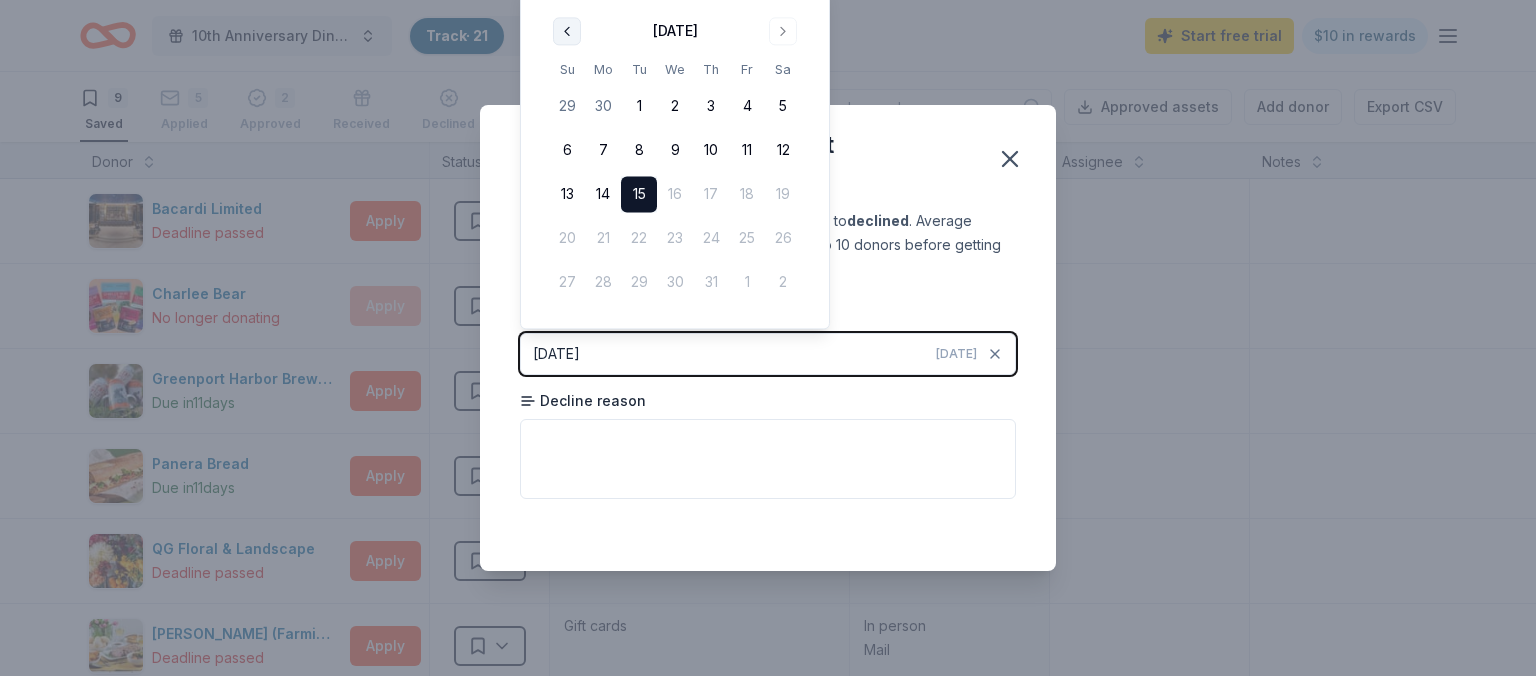 click at bounding box center [567, 31] 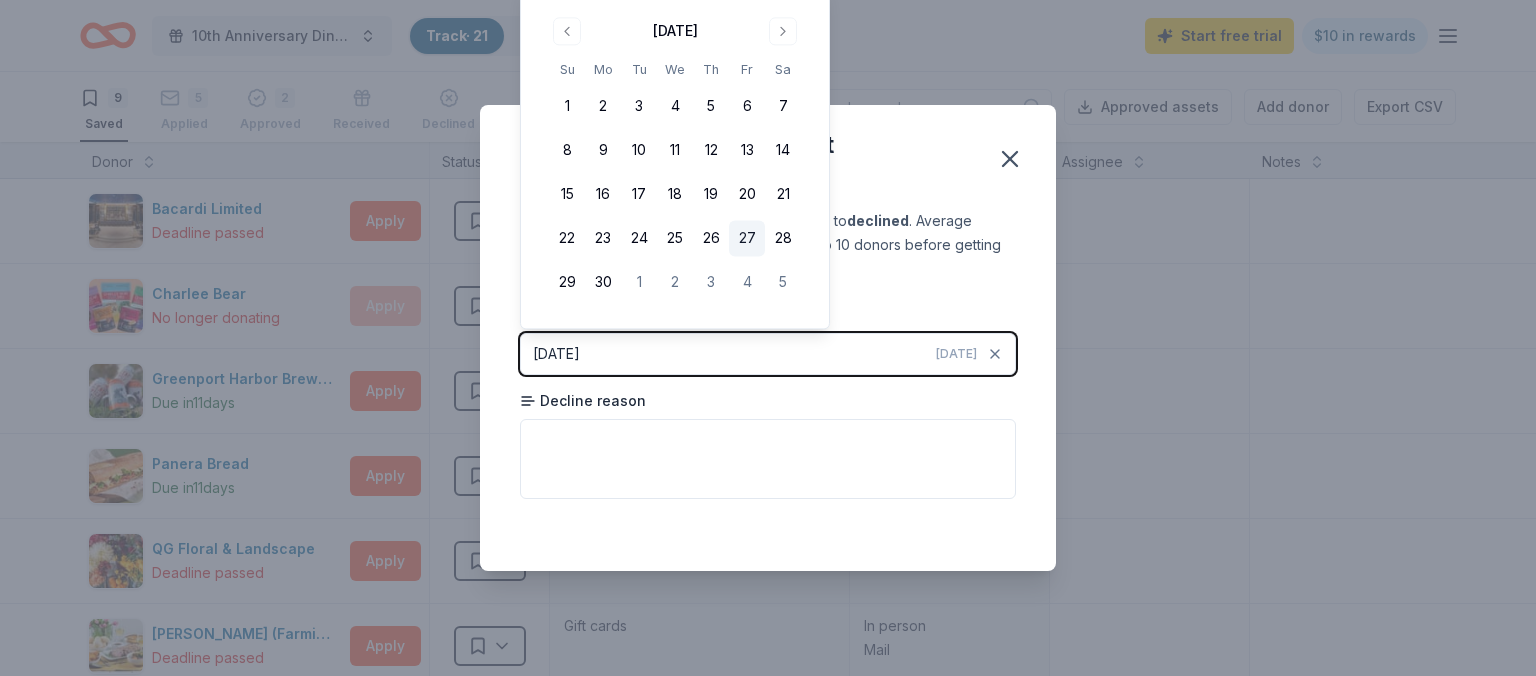 click on "27" at bounding box center [747, 239] 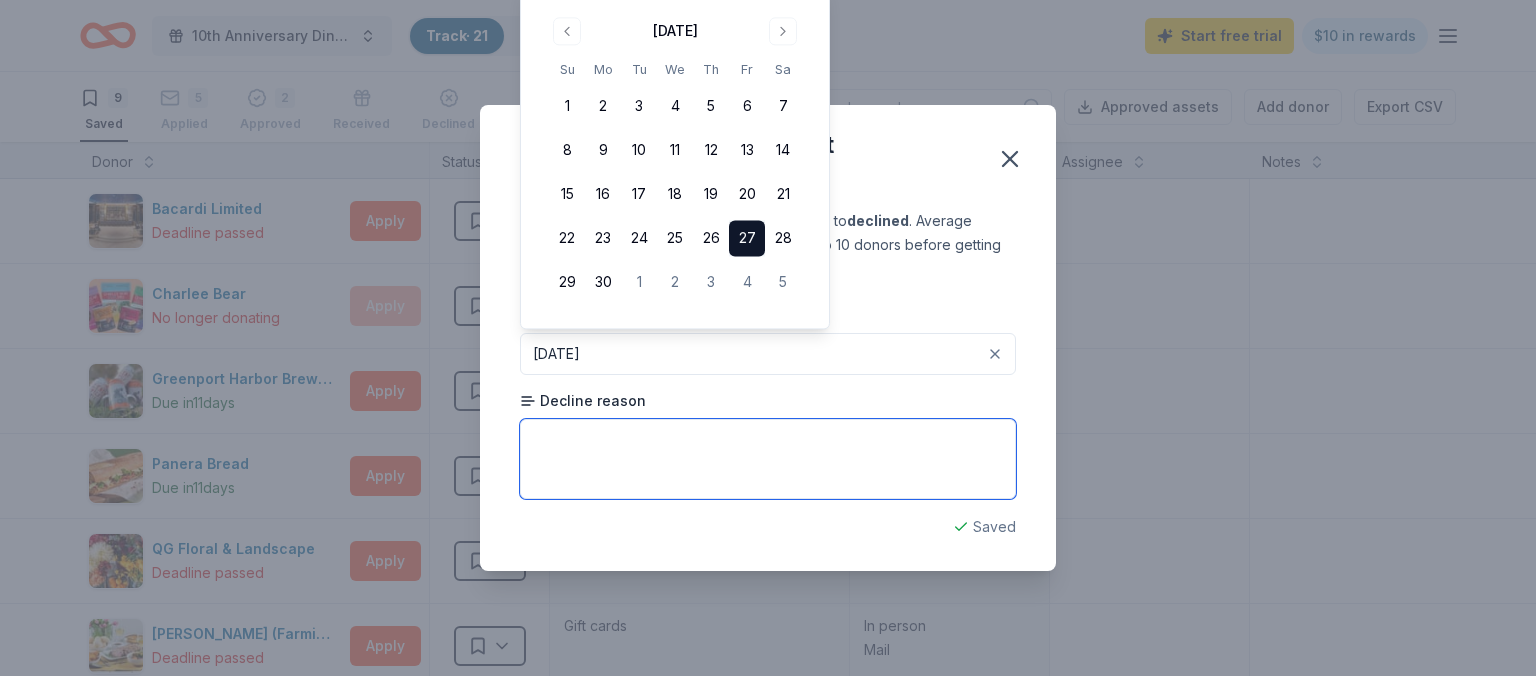 click at bounding box center [768, 459] 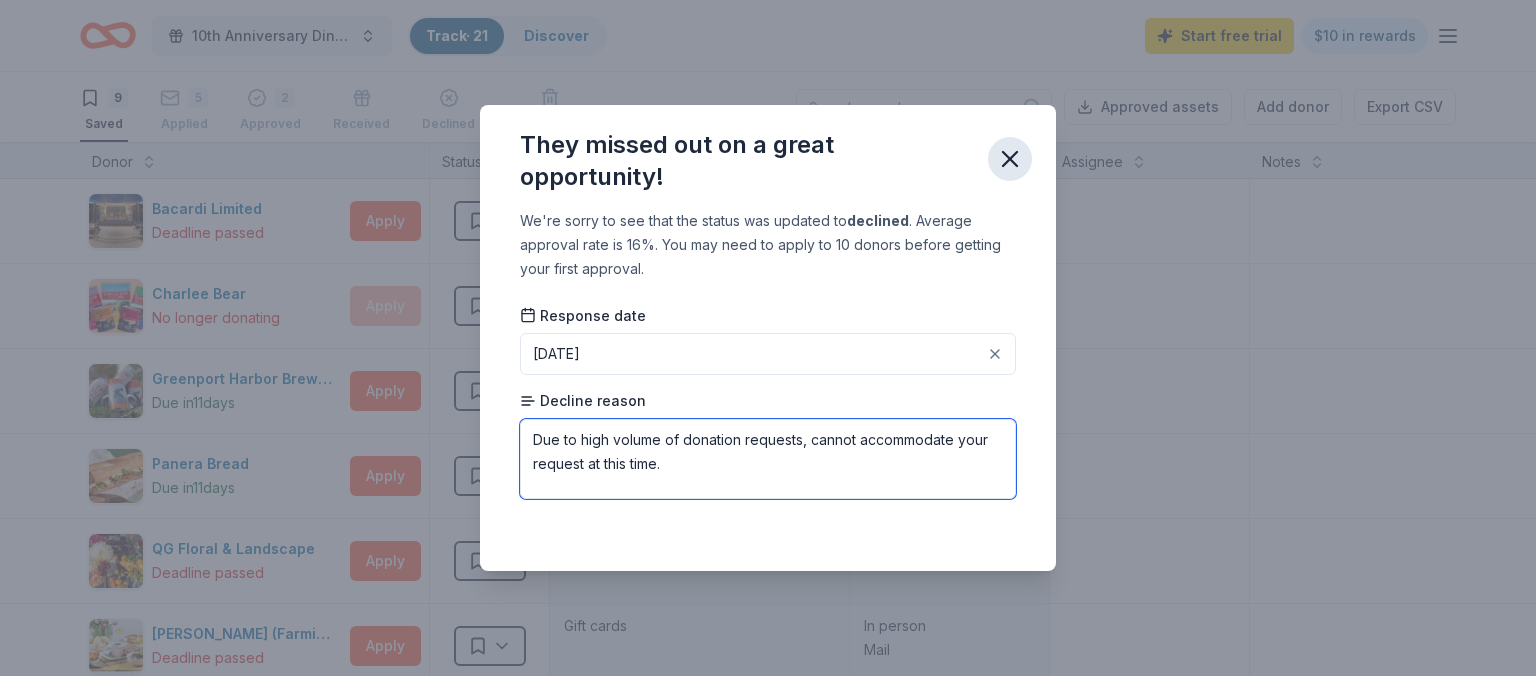 type on "Due to high volume of donation requests, cannot accommodate your request at this time." 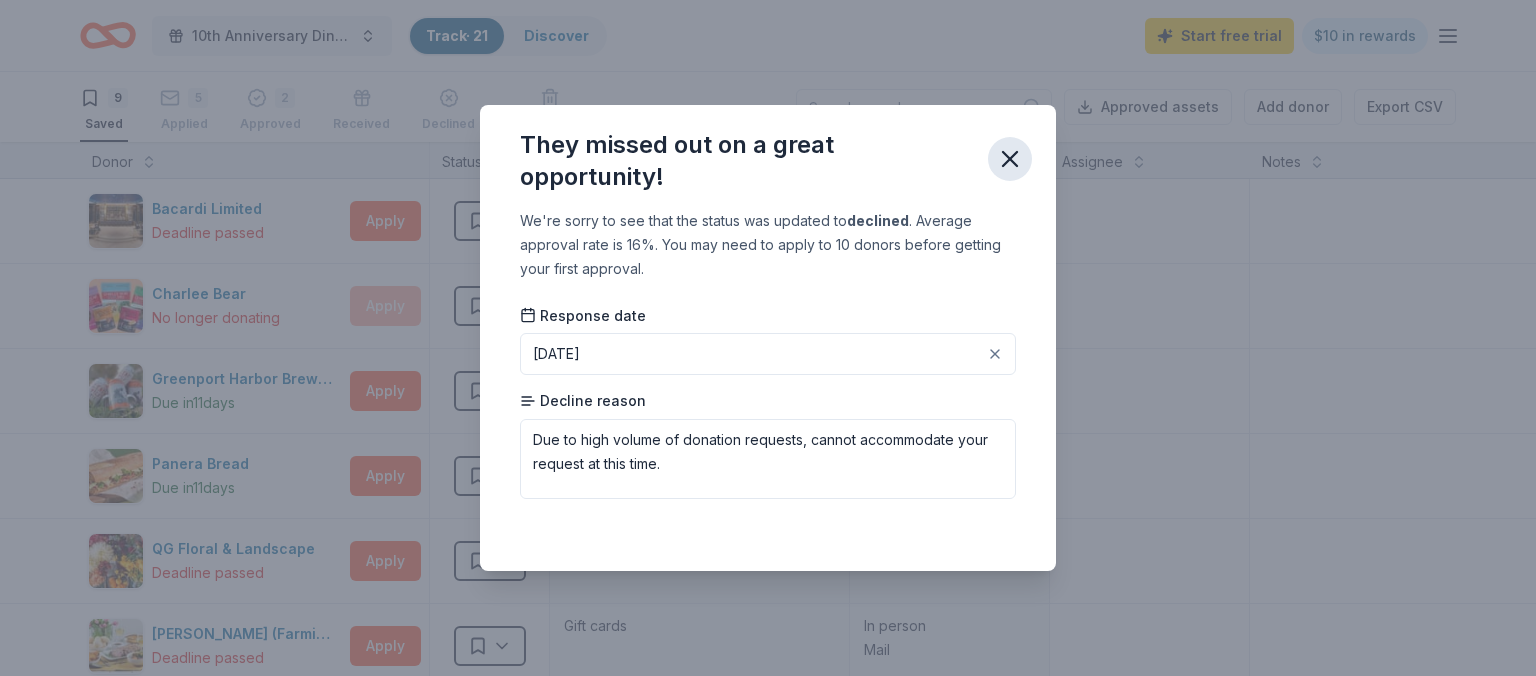 click 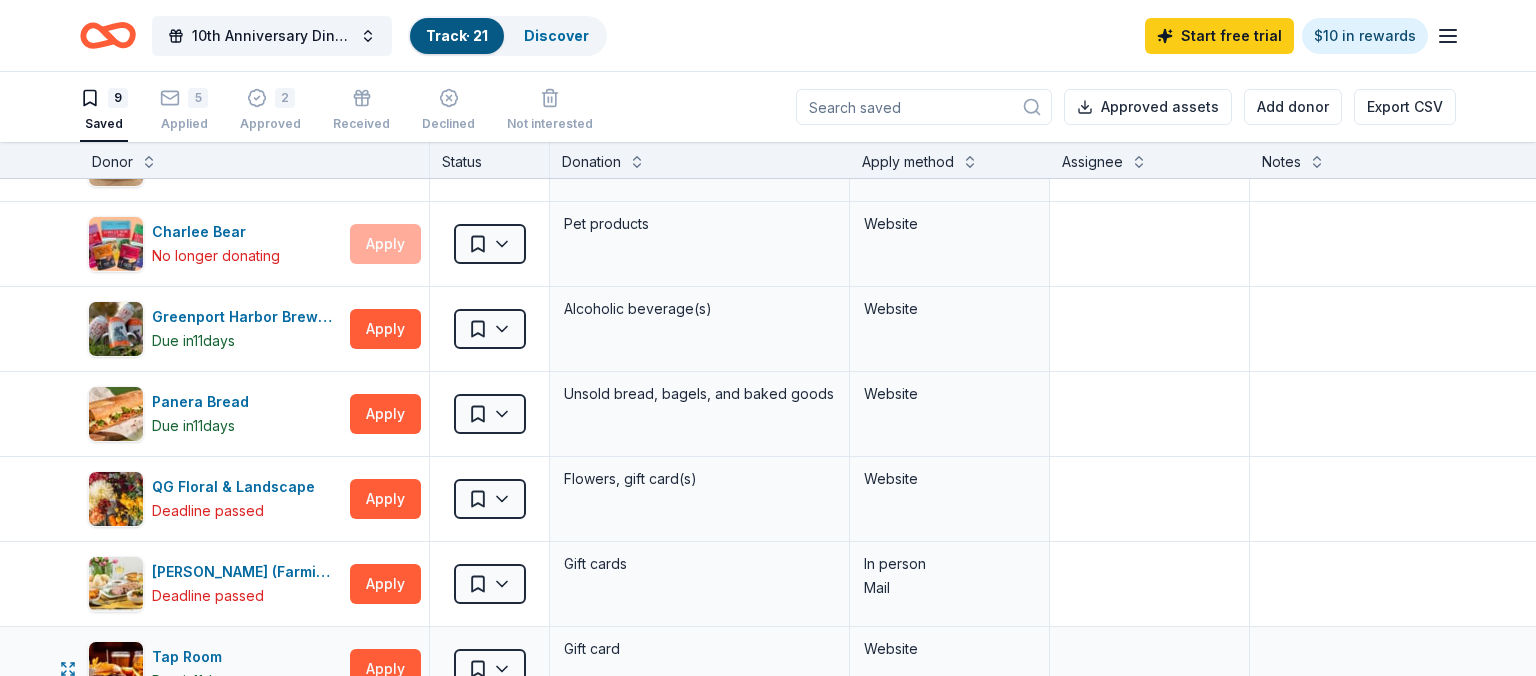 scroll, scrollTop: 0, scrollLeft: 0, axis: both 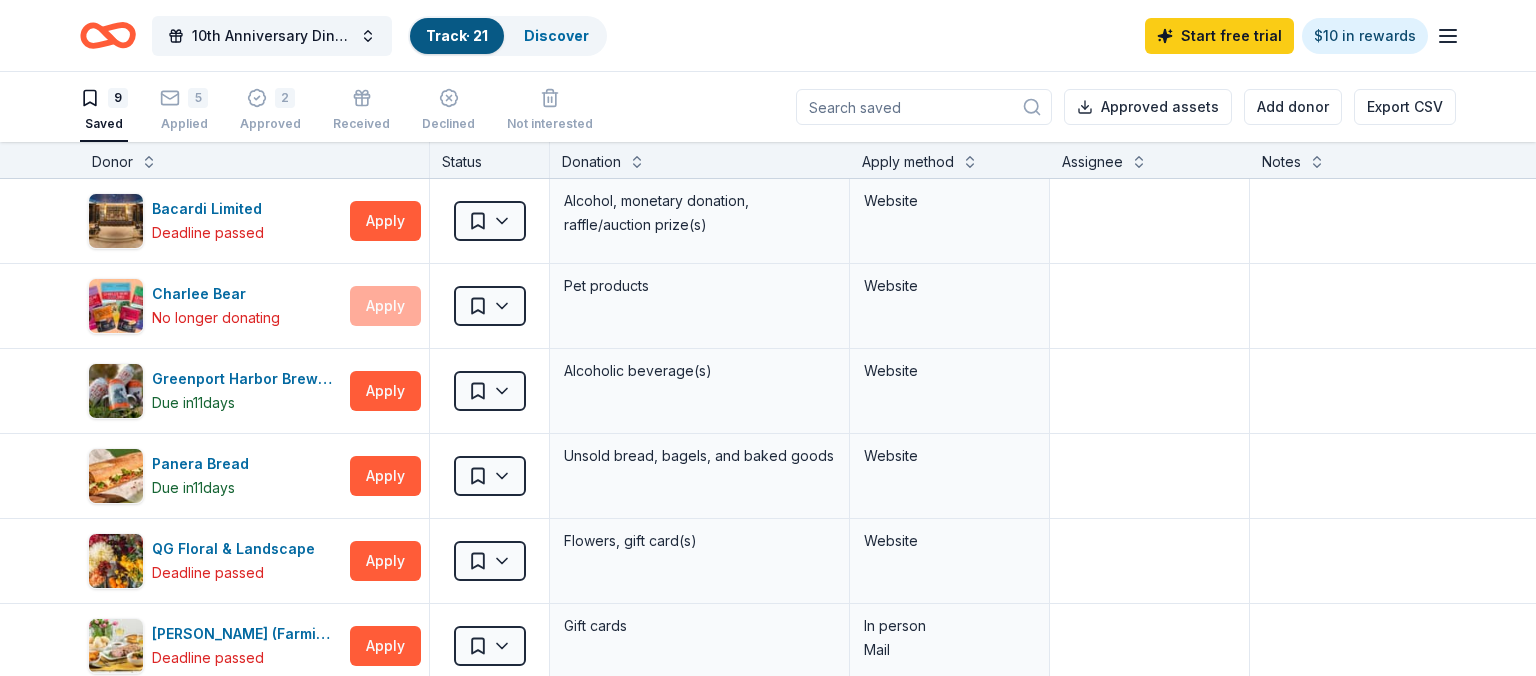 click on "9 Saved 5 Applied 2 Approved Received Declined Not interested" at bounding box center (336, 111) 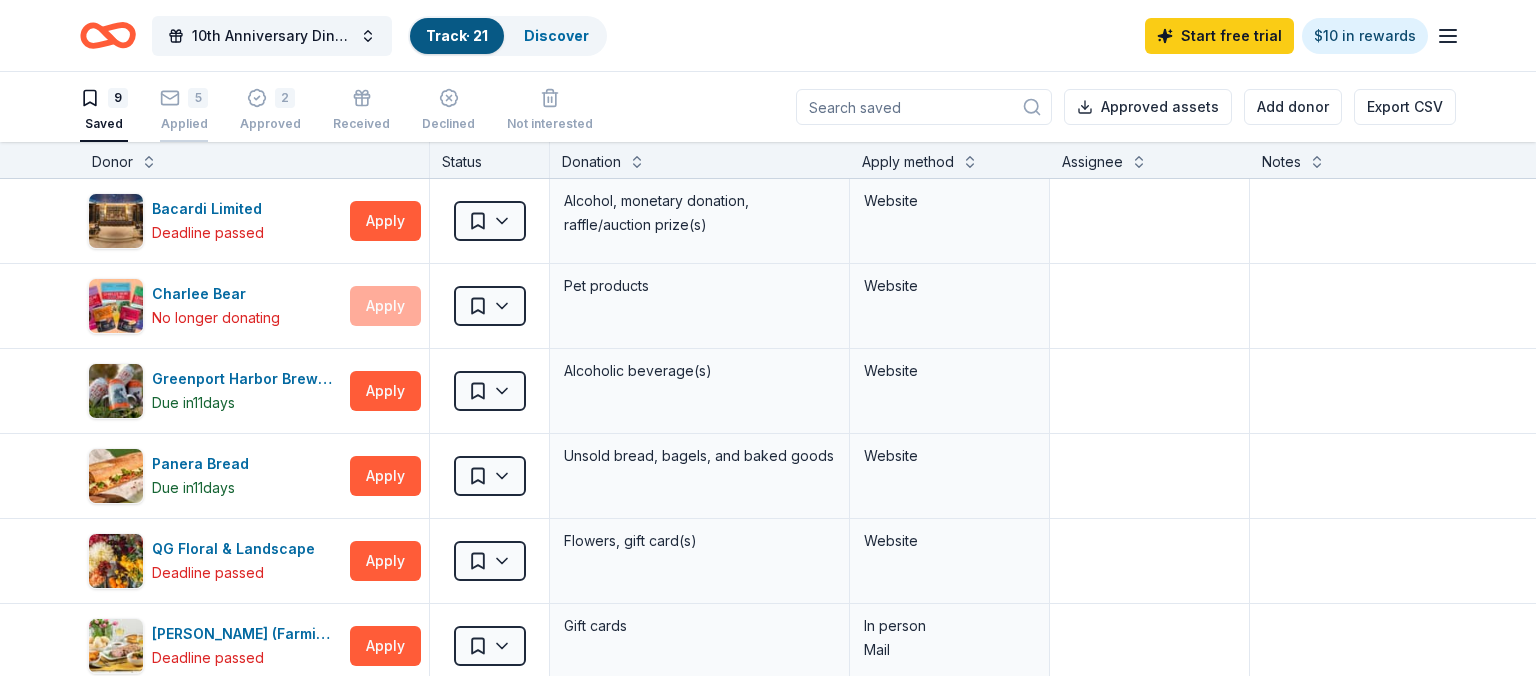 click on "5 Applied" at bounding box center [184, 110] 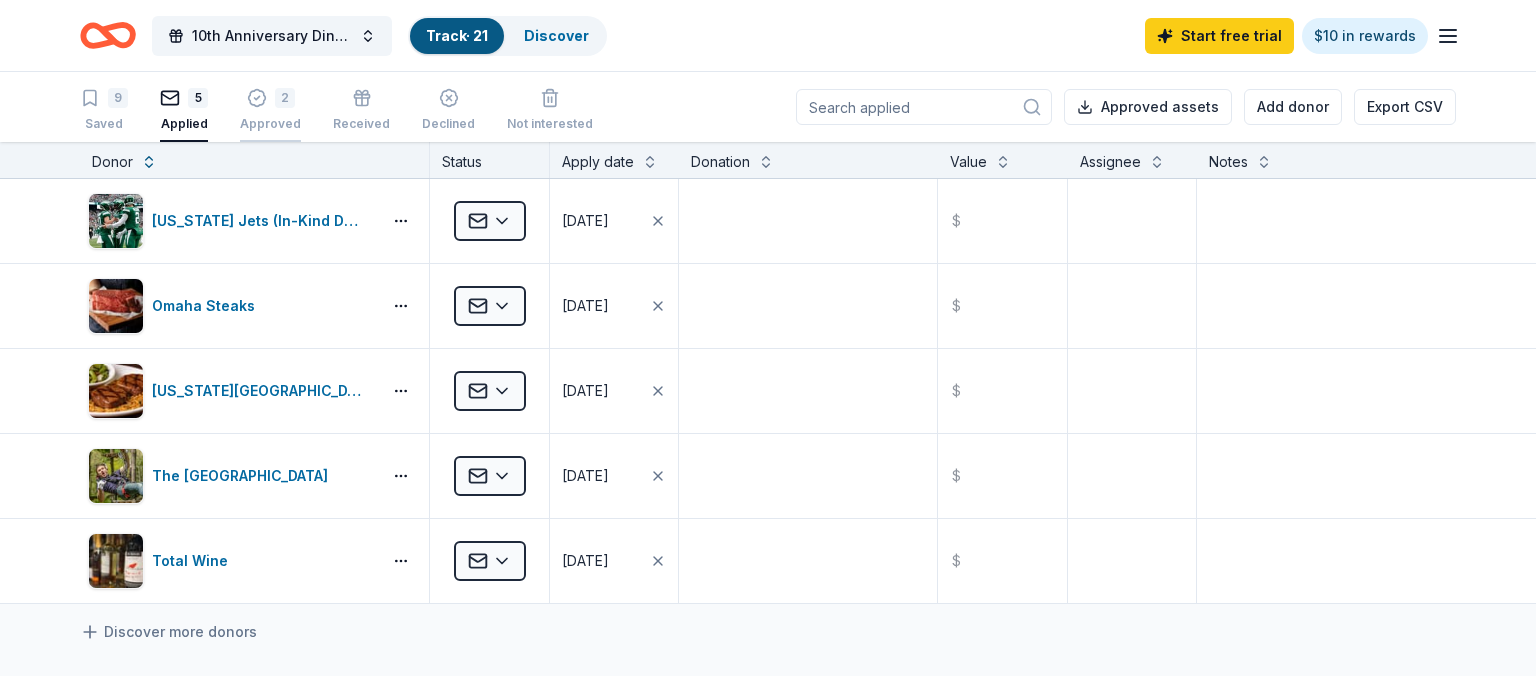 click on "2 Approved" at bounding box center [270, 110] 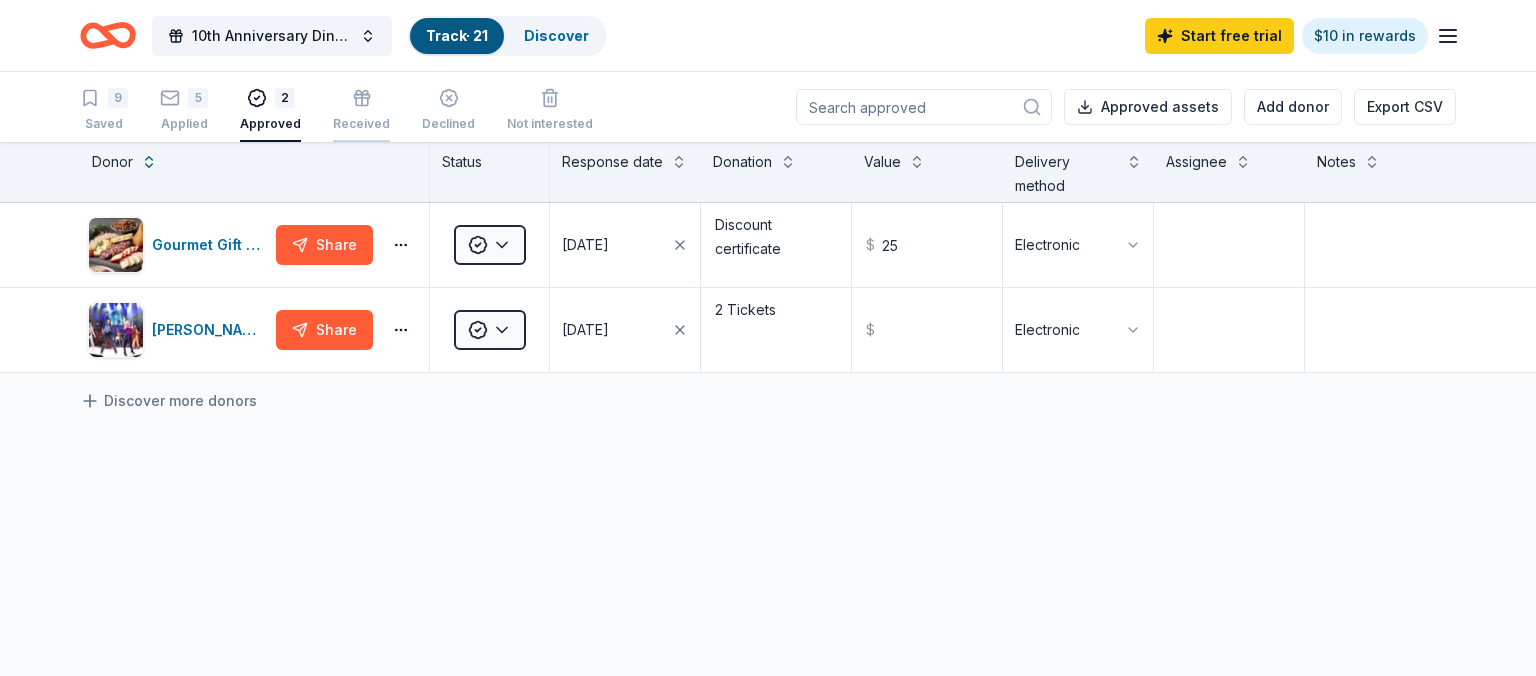 click at bounding box center (361, 98) 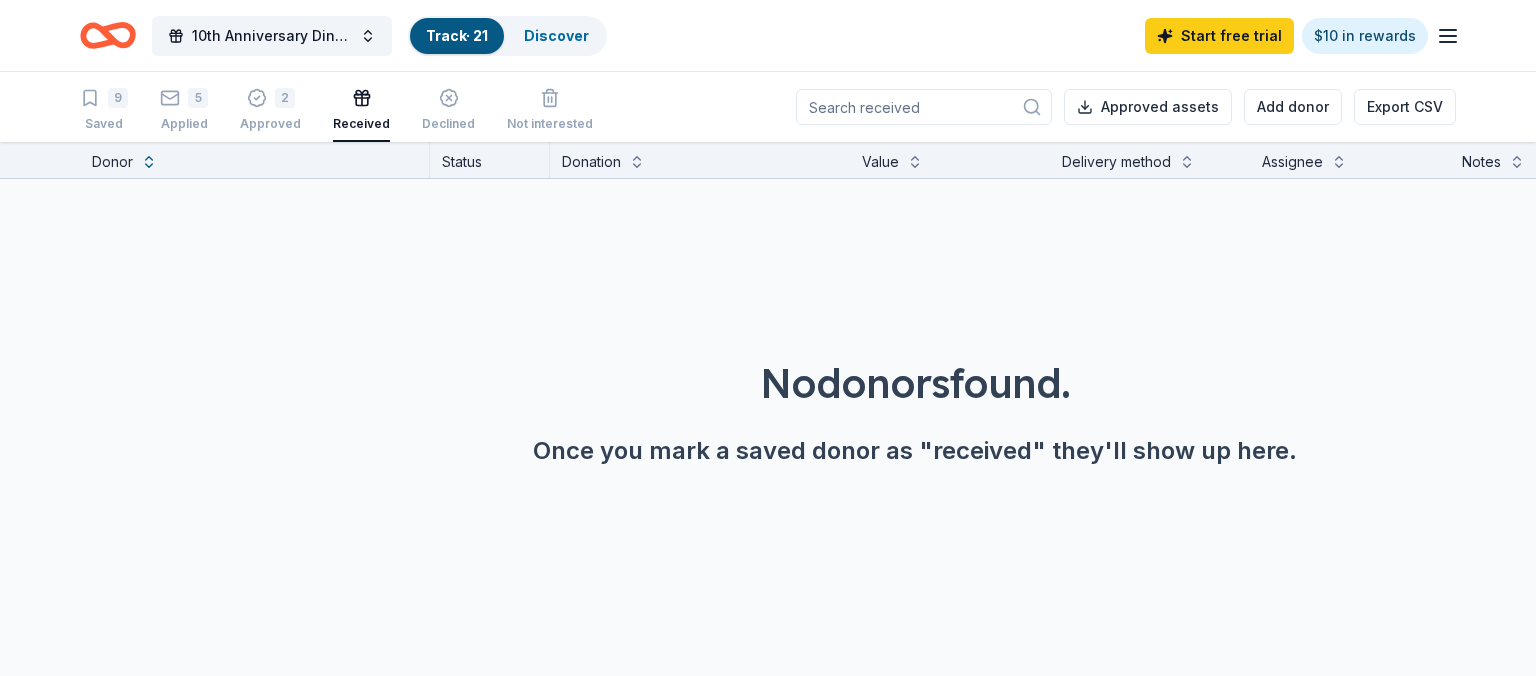 click on "9 Saved 5 Applied 2 Approved Received Declined Not interested" at bounding box center [336, 111] 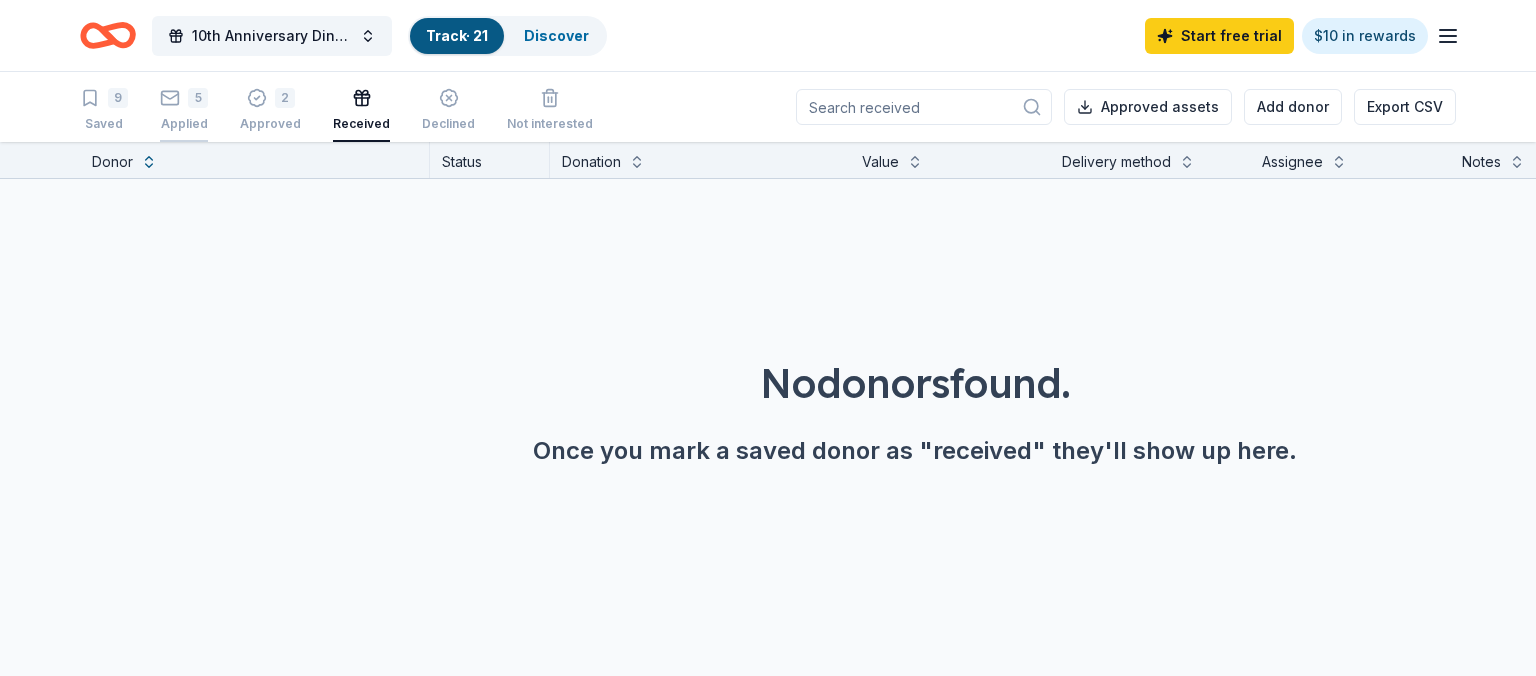 click on "5" at bounding box center [198, 98] 